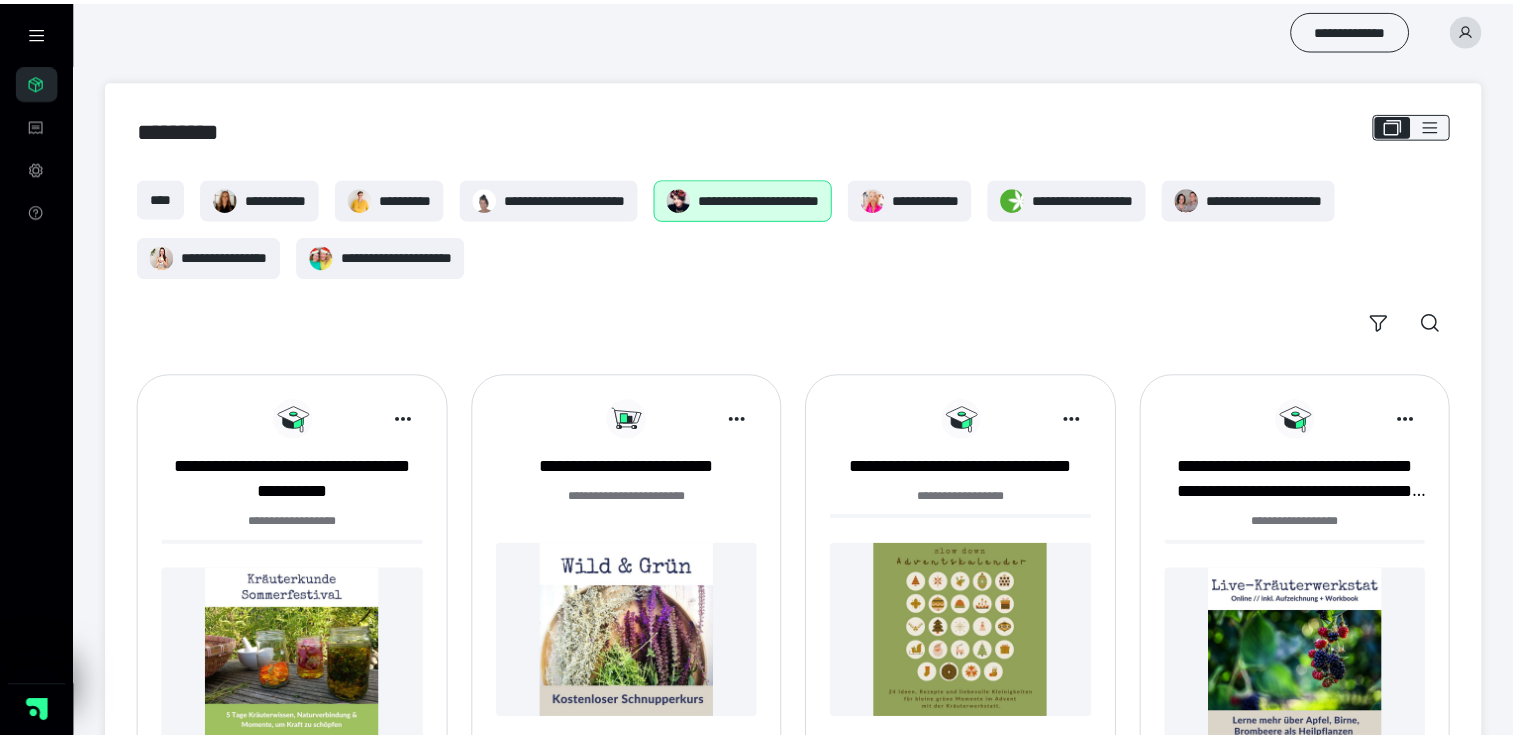 scroll, scrollTop: 0, scrollLeft: 0, axis: both 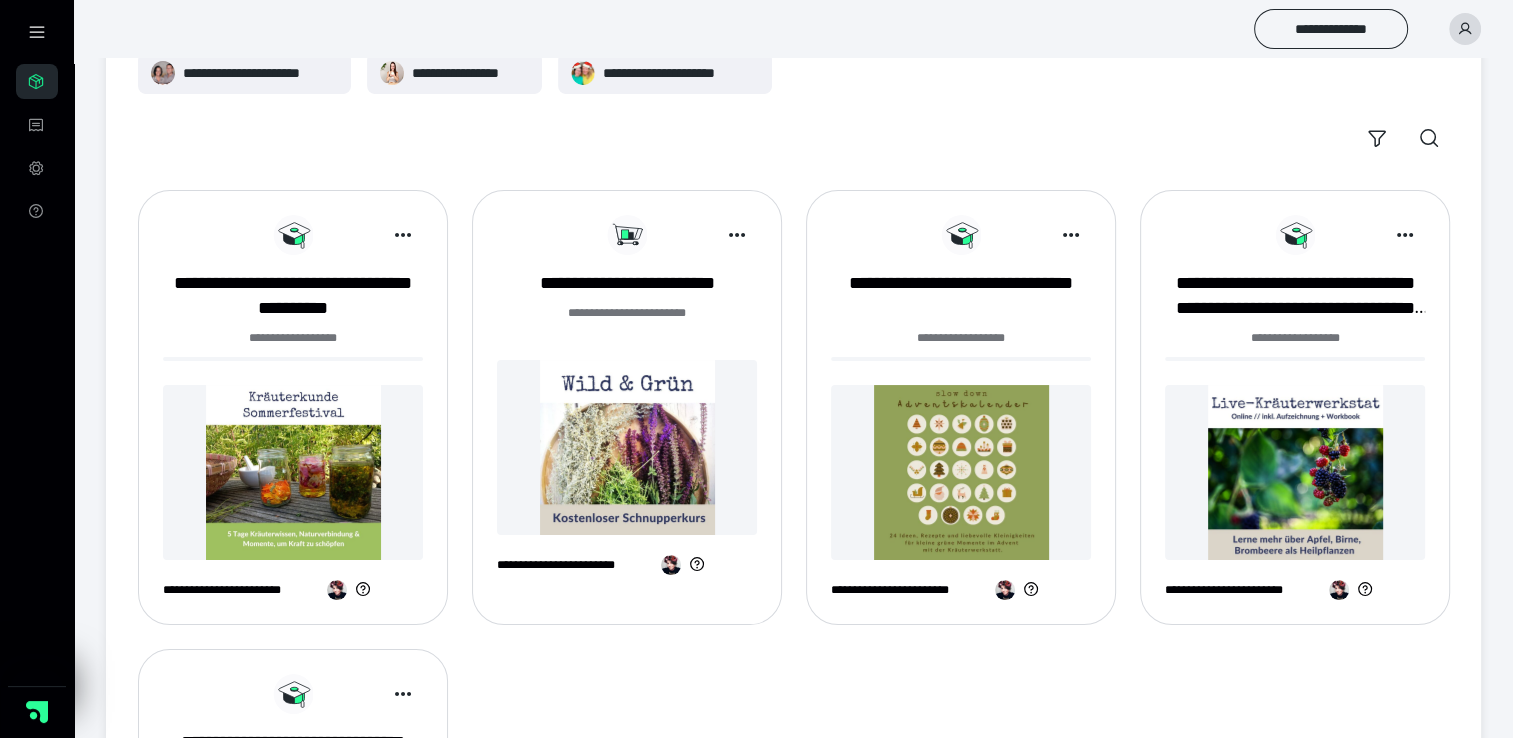 click at bounding box center [293, 472] 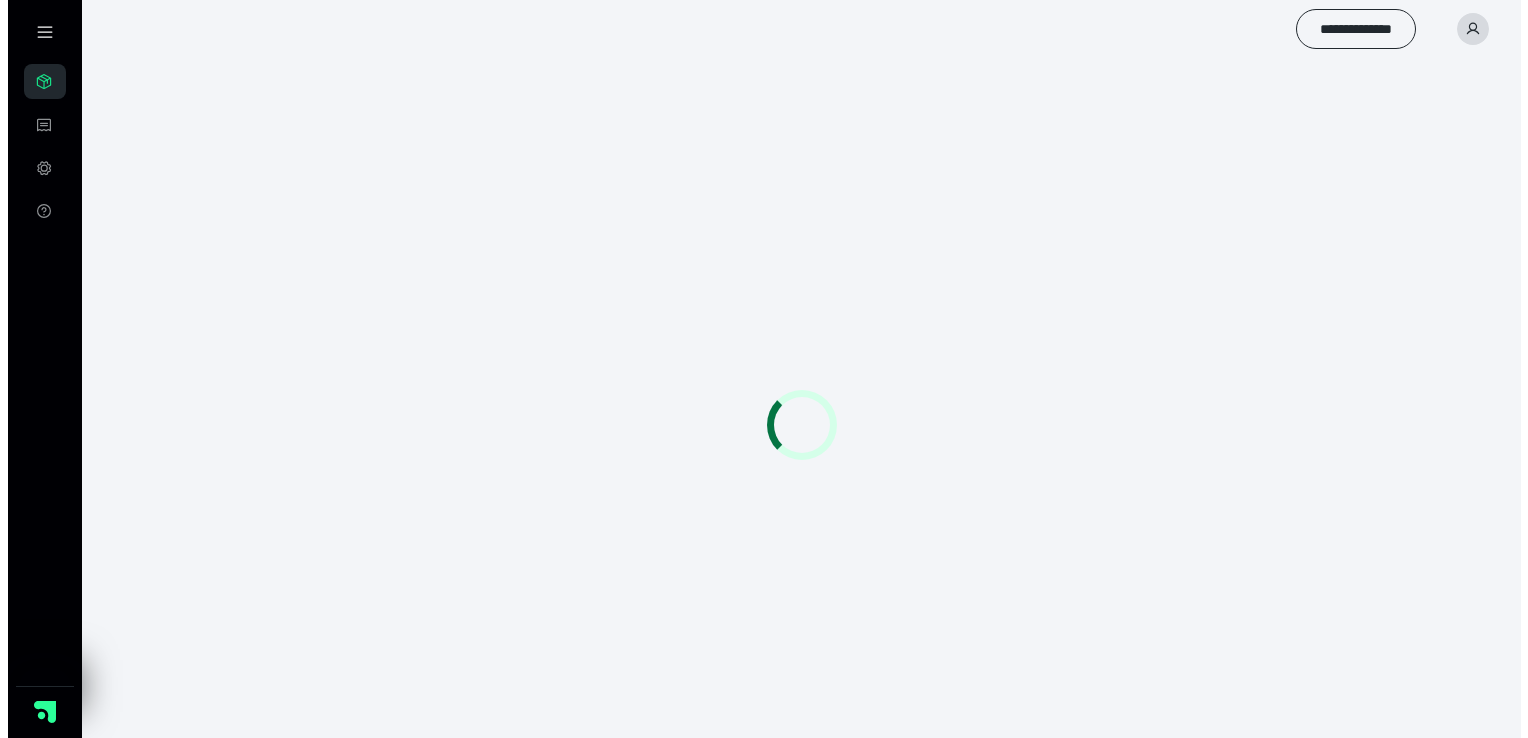 scroll, scrollTop: 0, scrollLeft: 0, axis: both 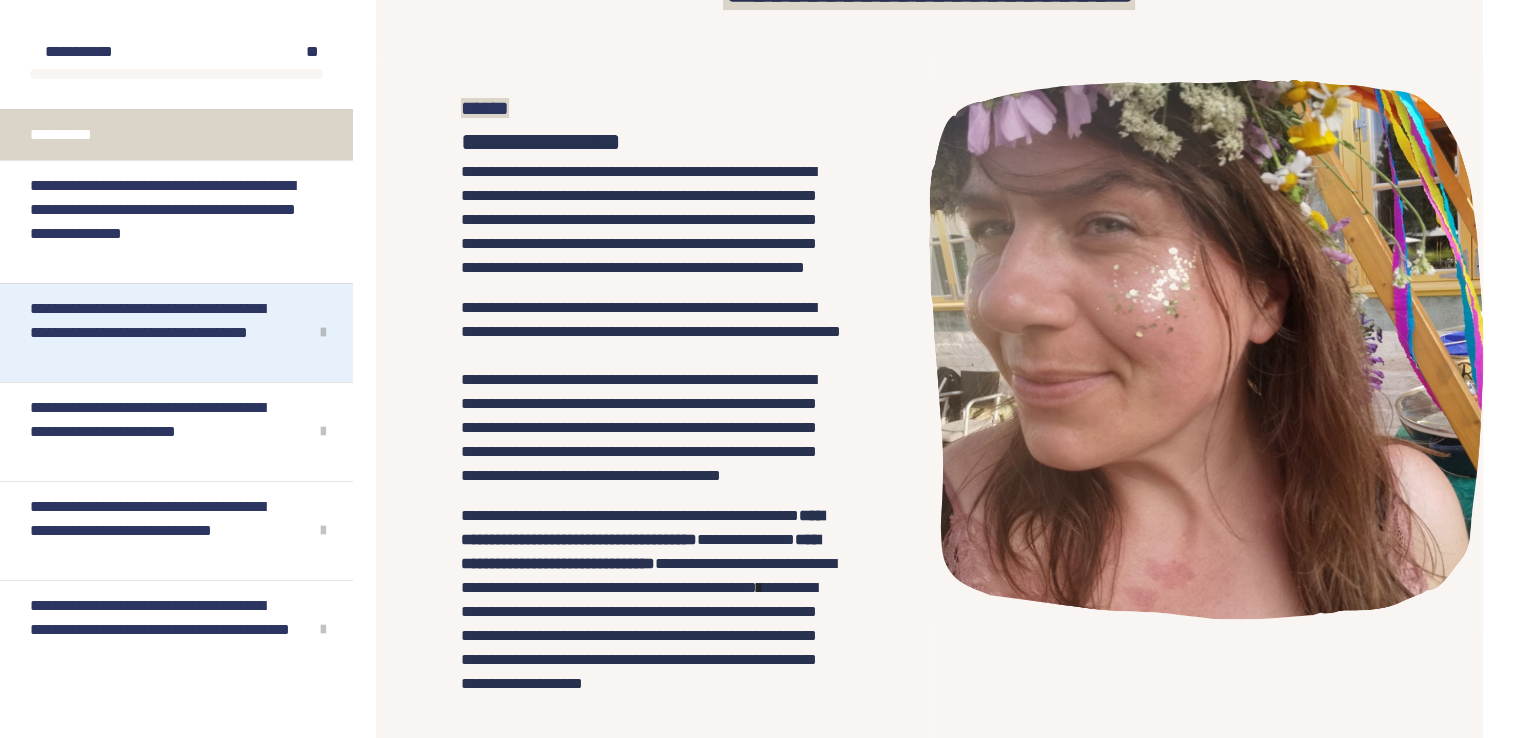click on "**********" at bounding box center [161, 333] 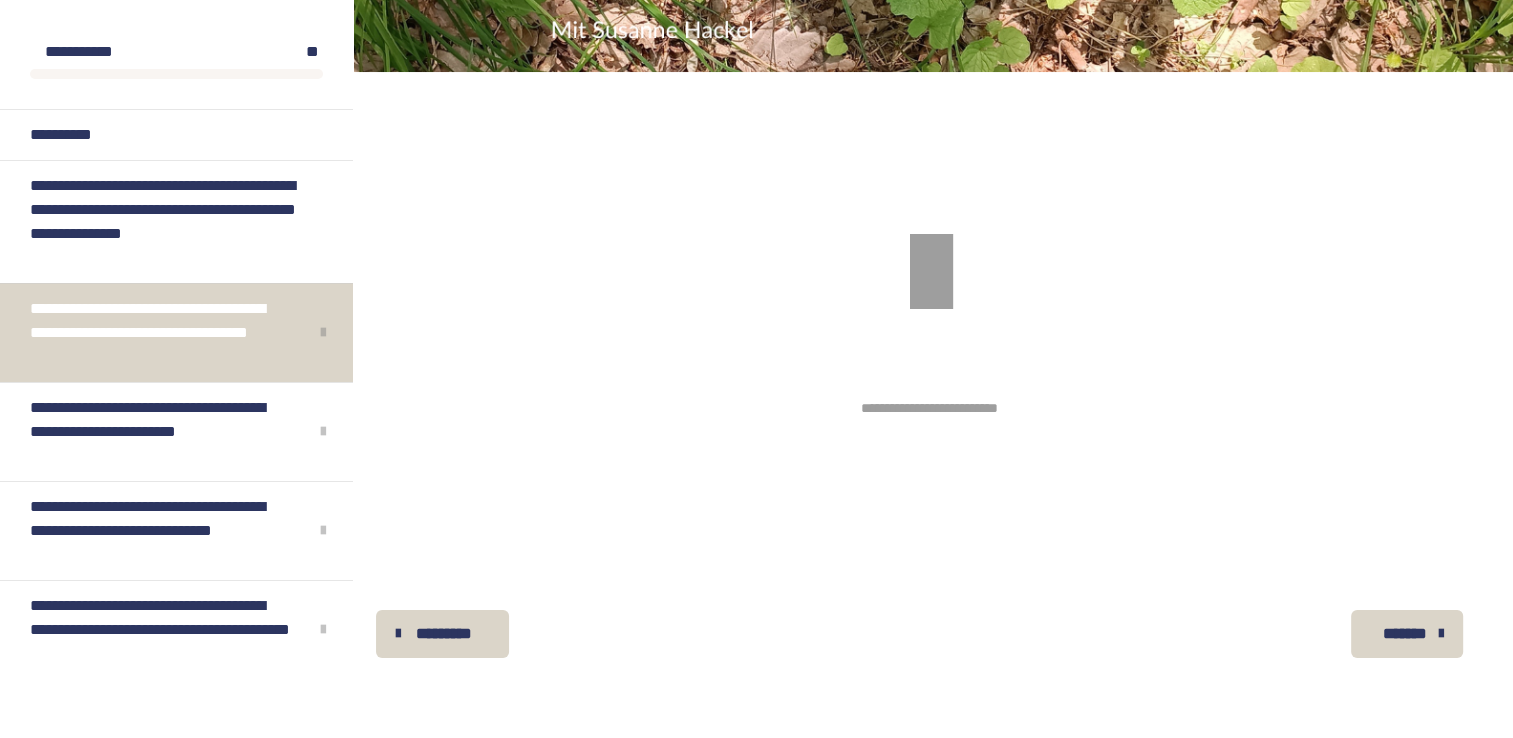 scroll, scrollTop: 340, scrollLeft: 0, axis: vertical 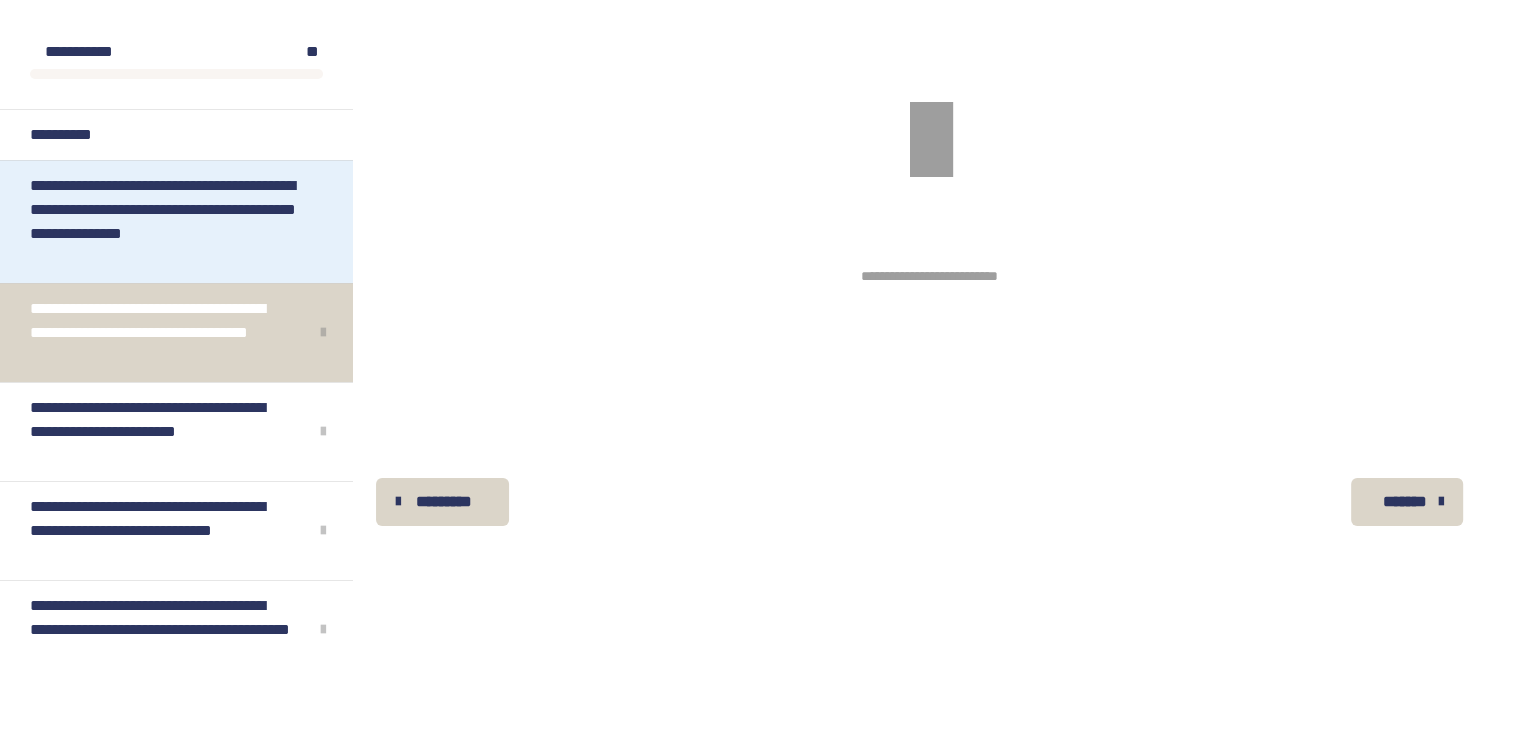 click on "**********" at bounding box center (168, 222) 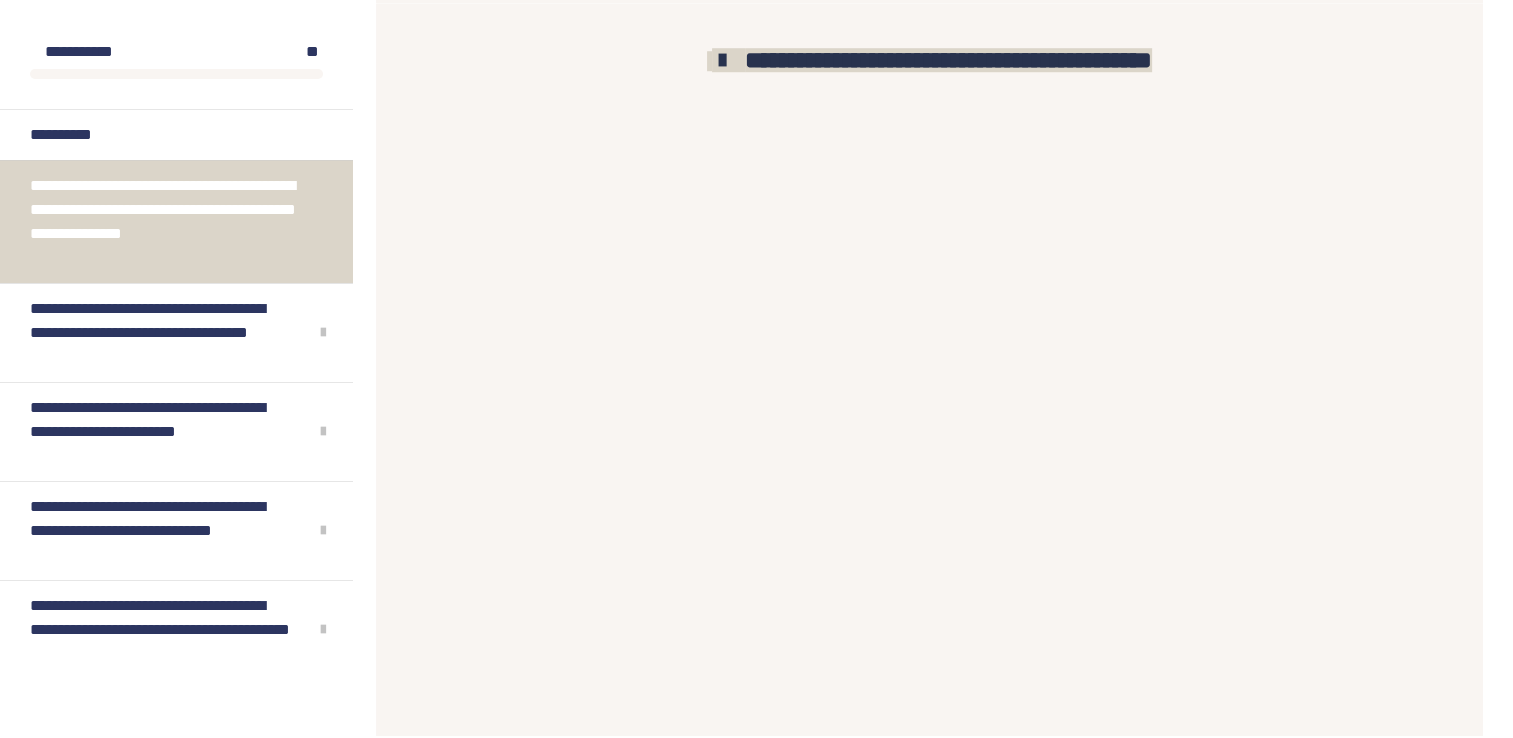 scroll, scrollTop: 1570, scrollLeft: 0, axis: vertical 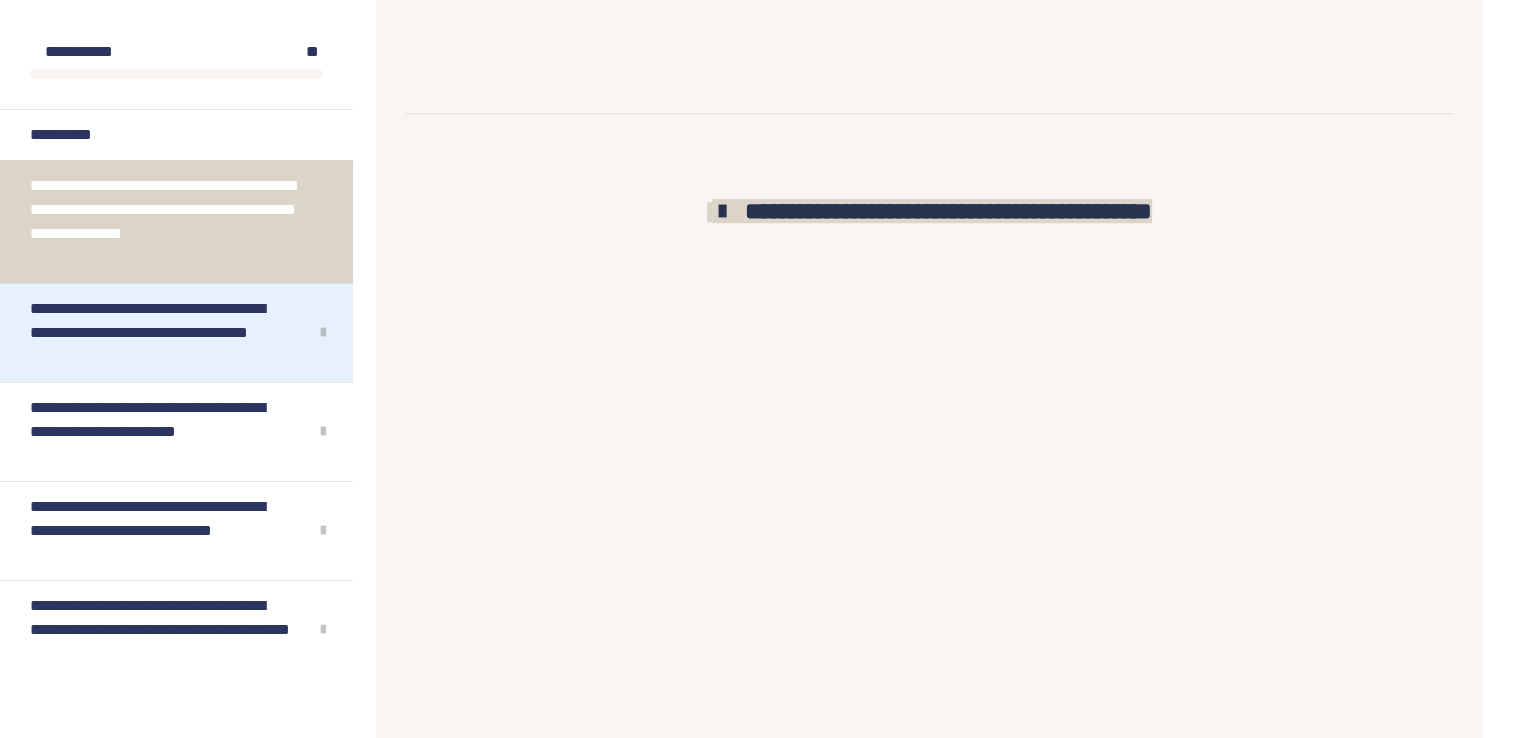 click on "**********" at bounding box center (161, 333) 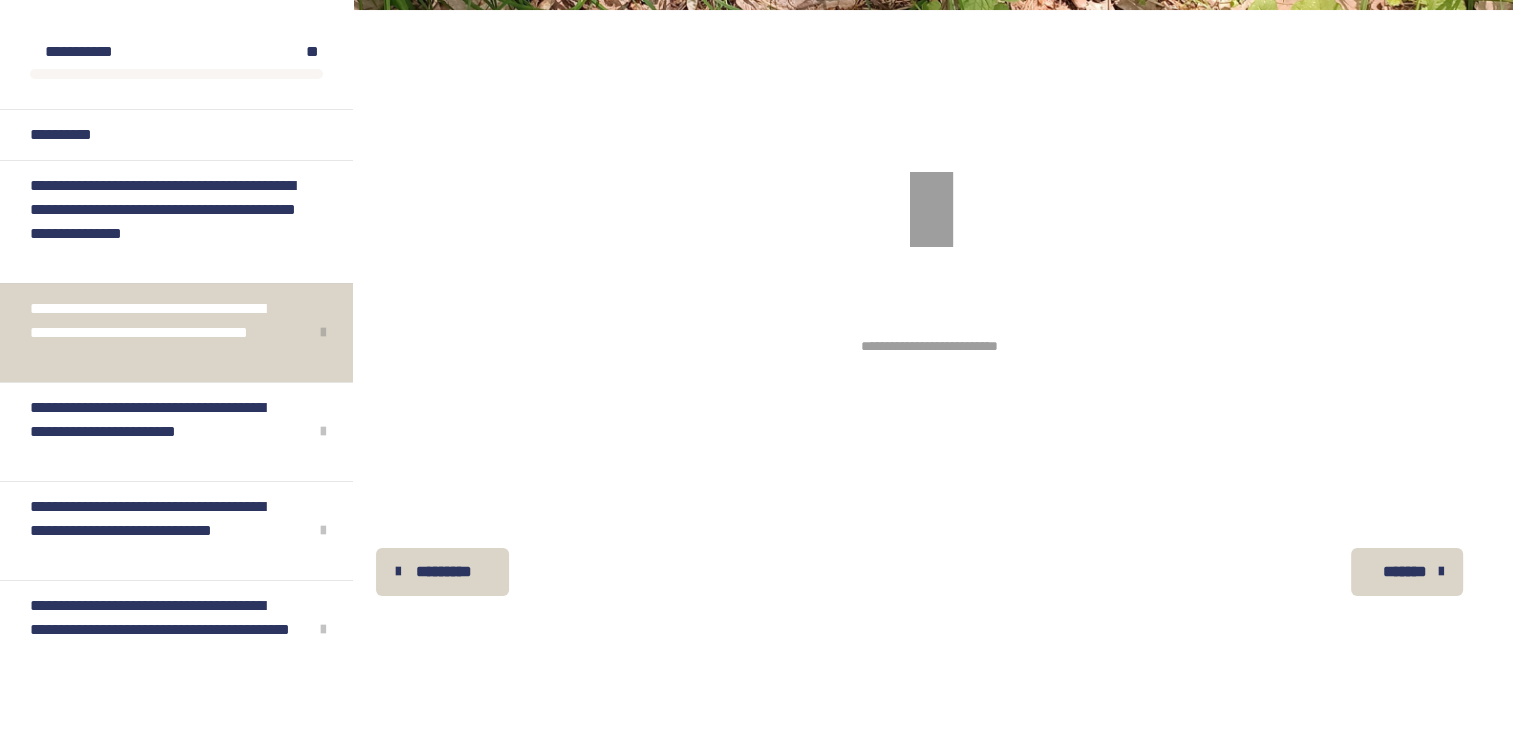 click at bounding box center (929, 212) 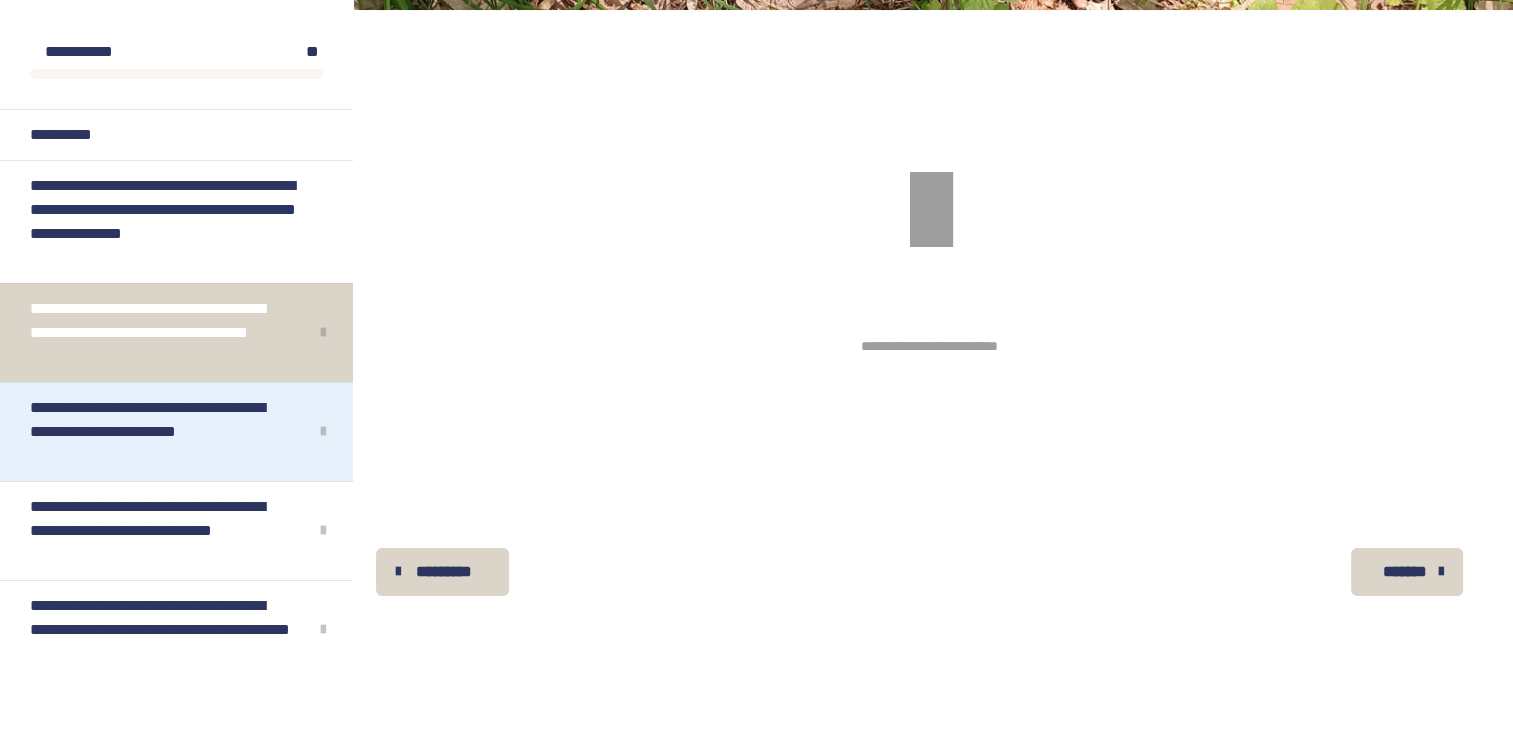 click on "**********" at bounding box center (161, 432) 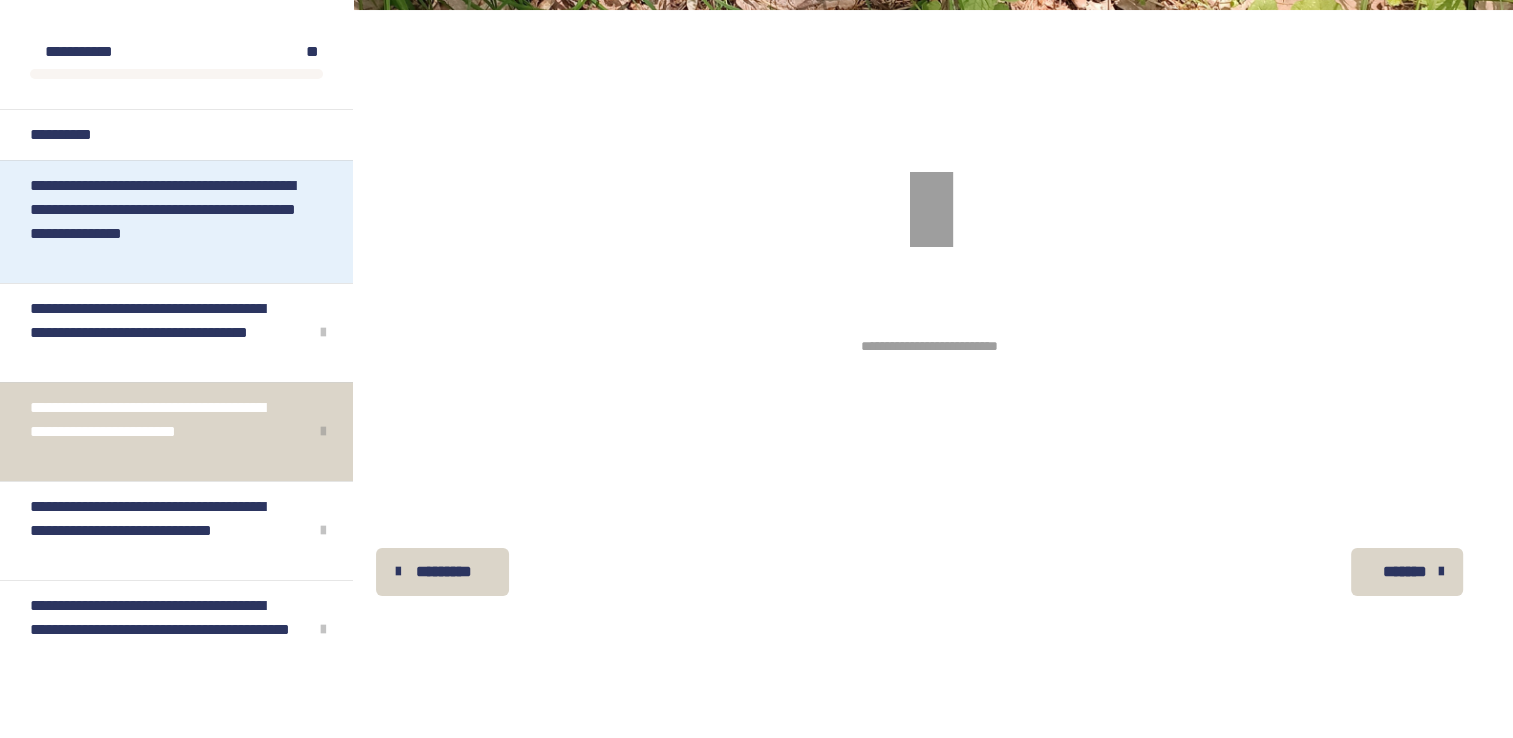click on "**********" at bounding box center (168, 222) 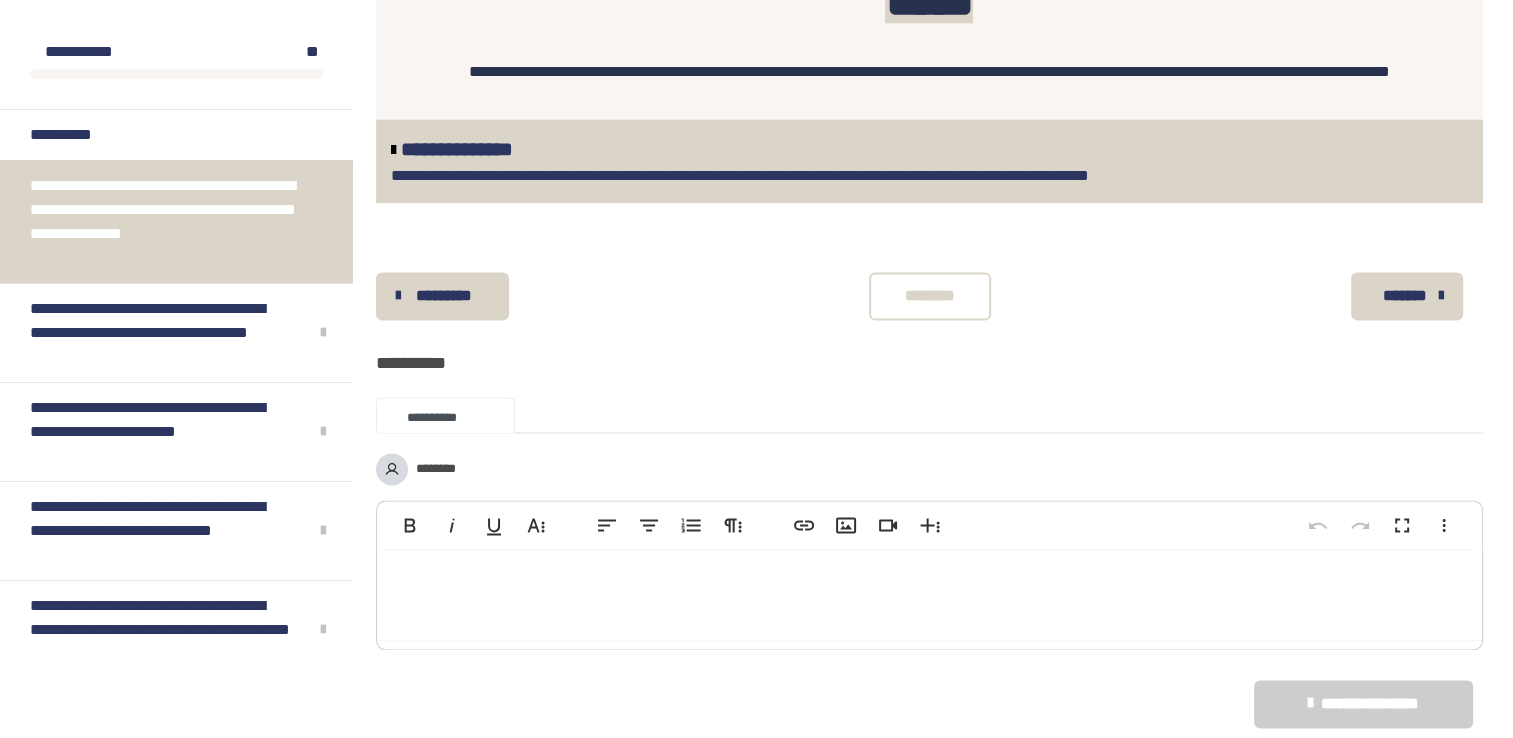 scroll, scrollTop: 2570, scrollLeft: 0, axis: vertical 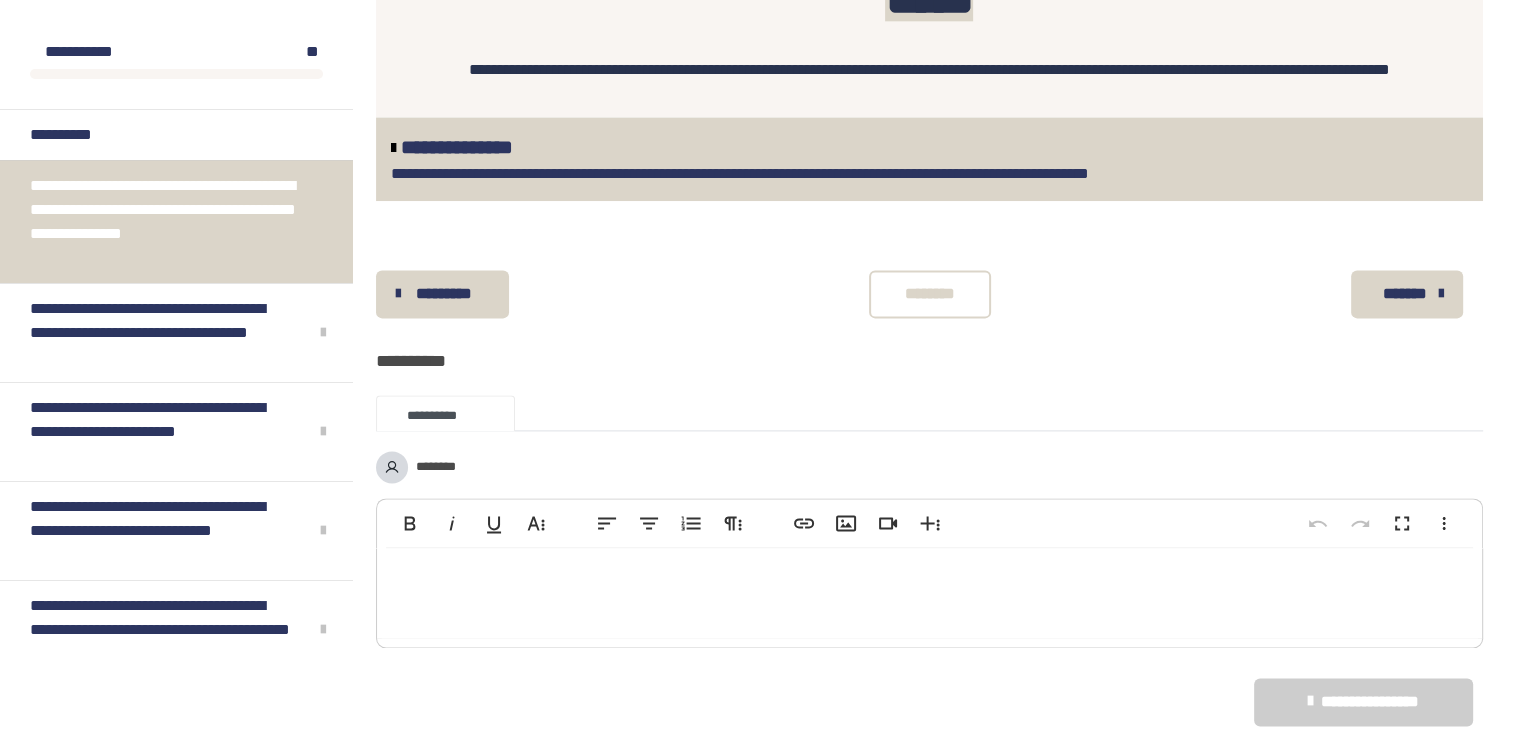 click on "*******" at bounding box center [1405, 294] 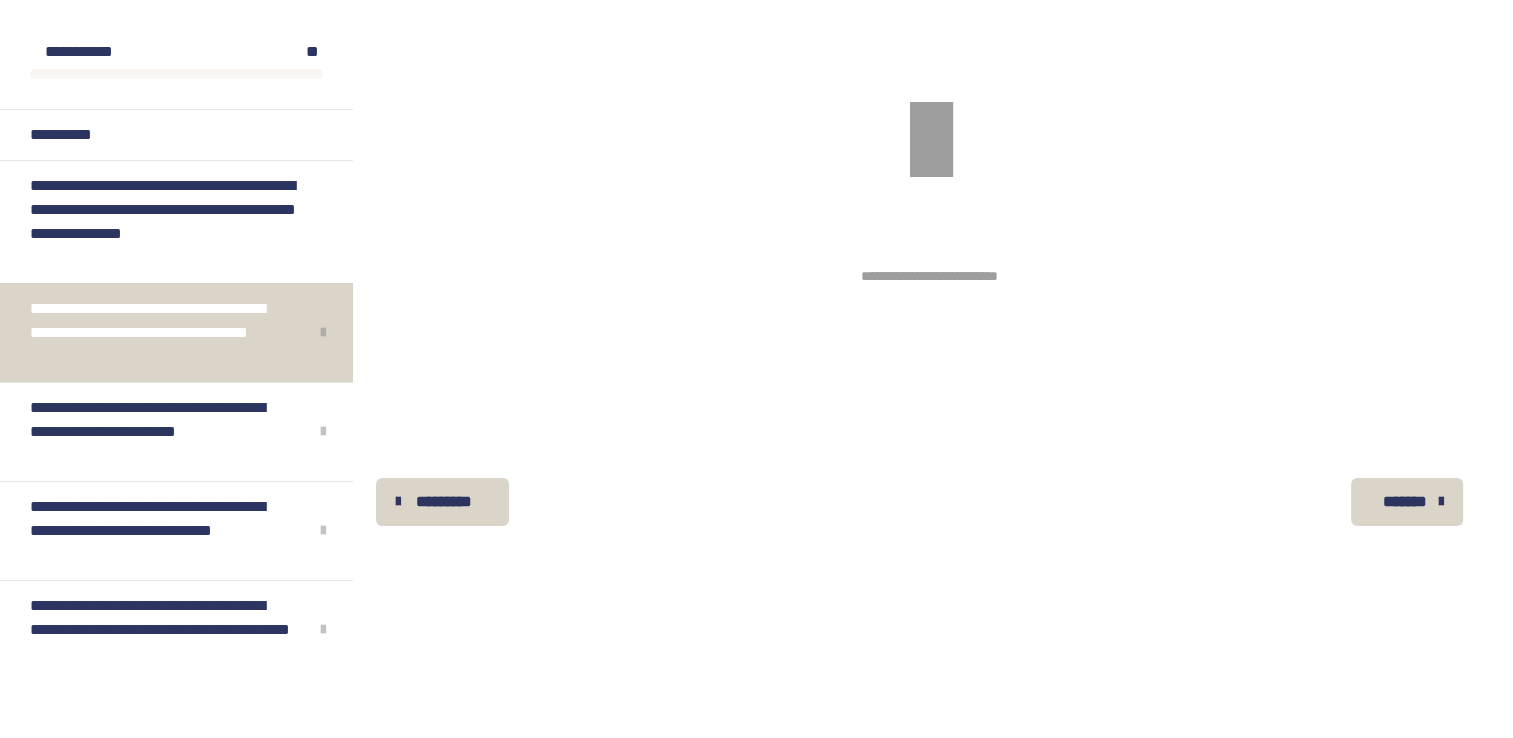 click at bounding box center (929, 142) 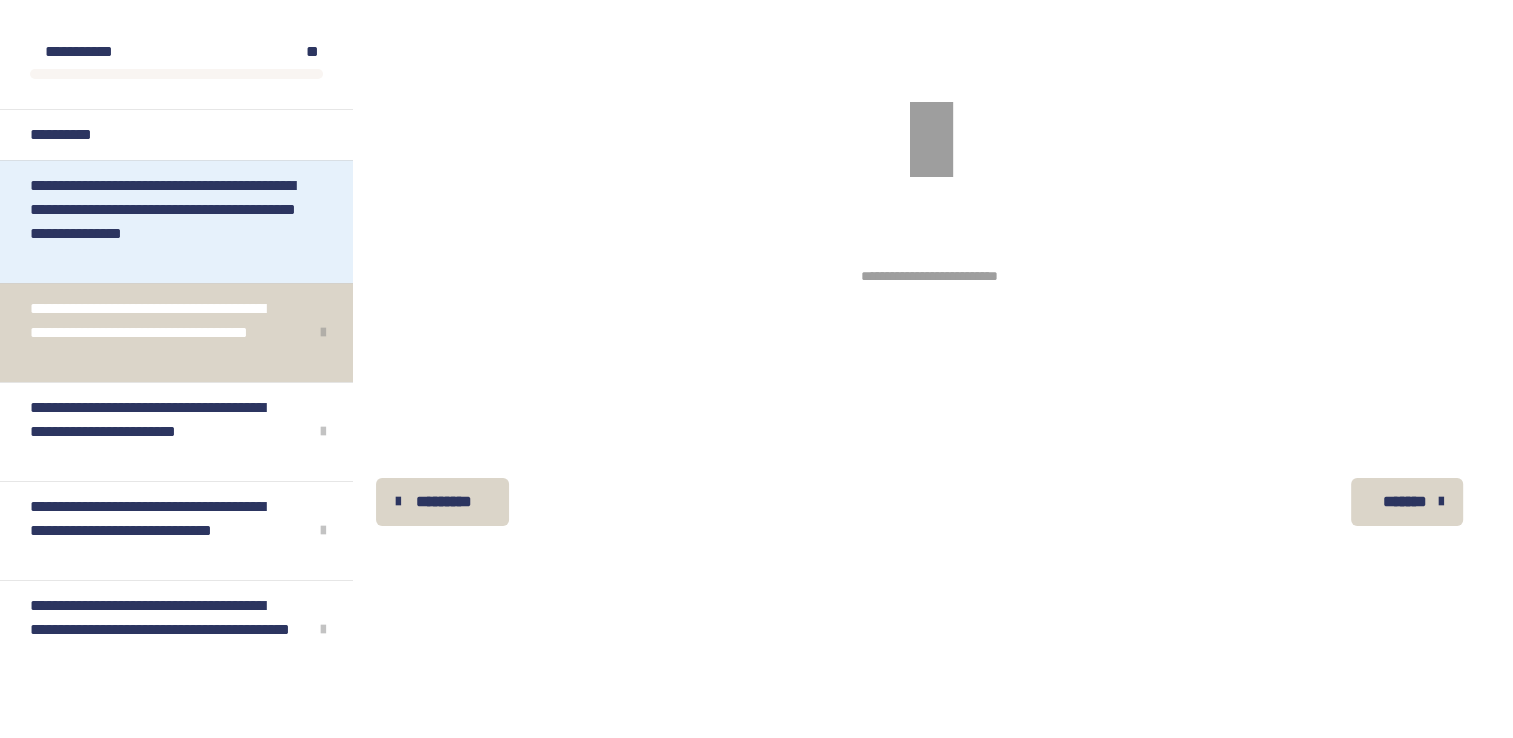 click on "**********" at bounding box center [168, 222] 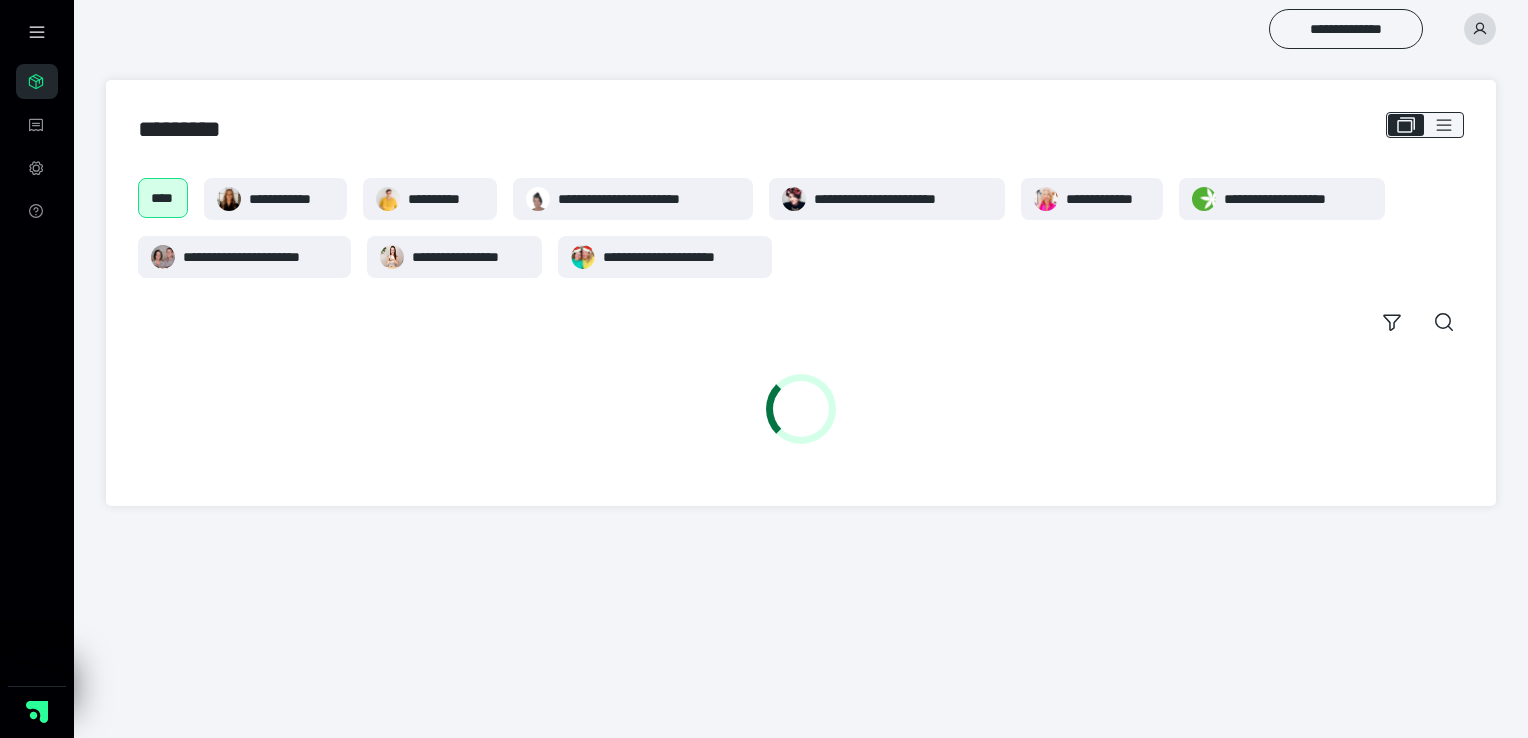 scroll, scrollTop: 0, scrollLeft: 0, axis: both 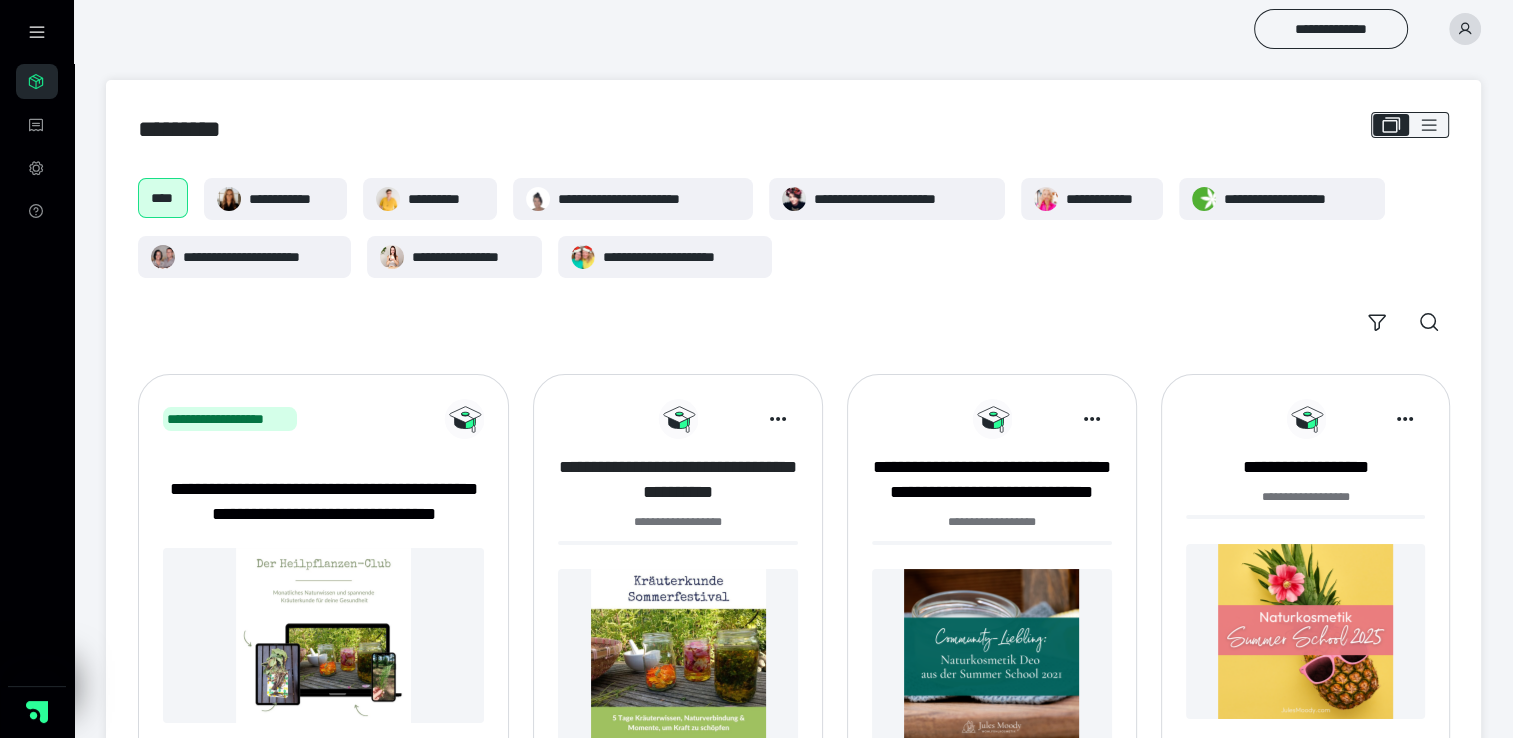 click on "**********" at bounding box center [678, 480] 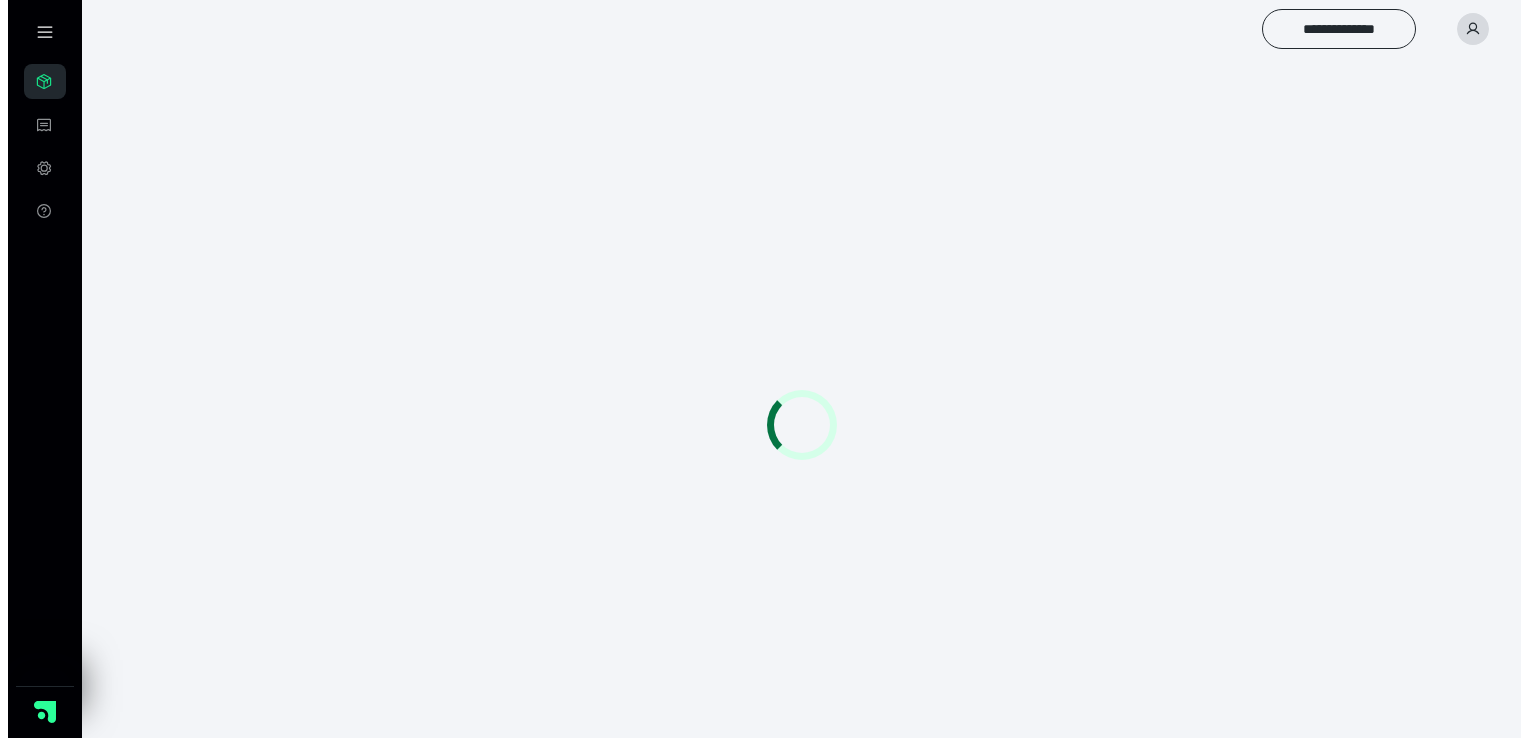 scroll, scrollTop: 0, scrollLeft: 0, axis: both 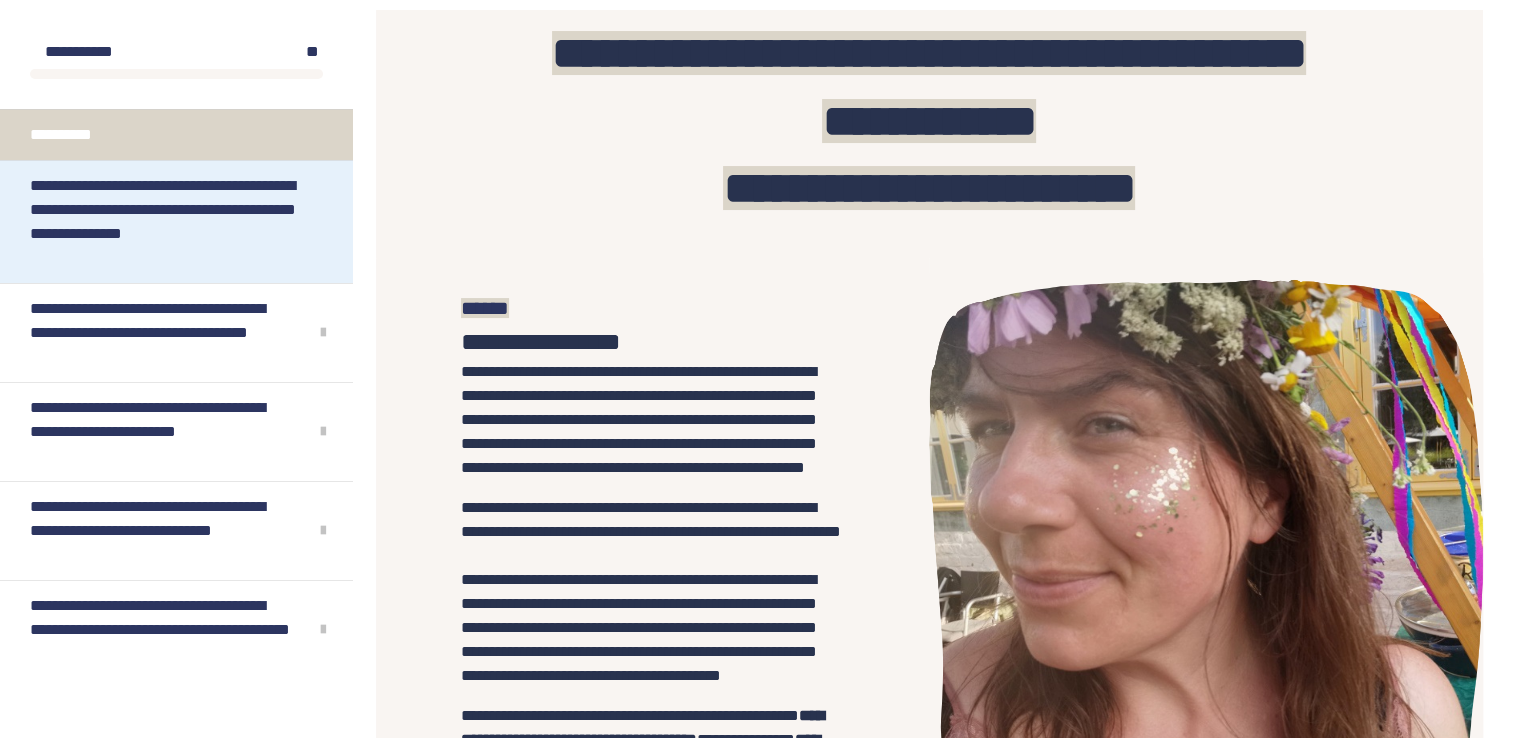 click on "**********" at bounding box center [168, 222] 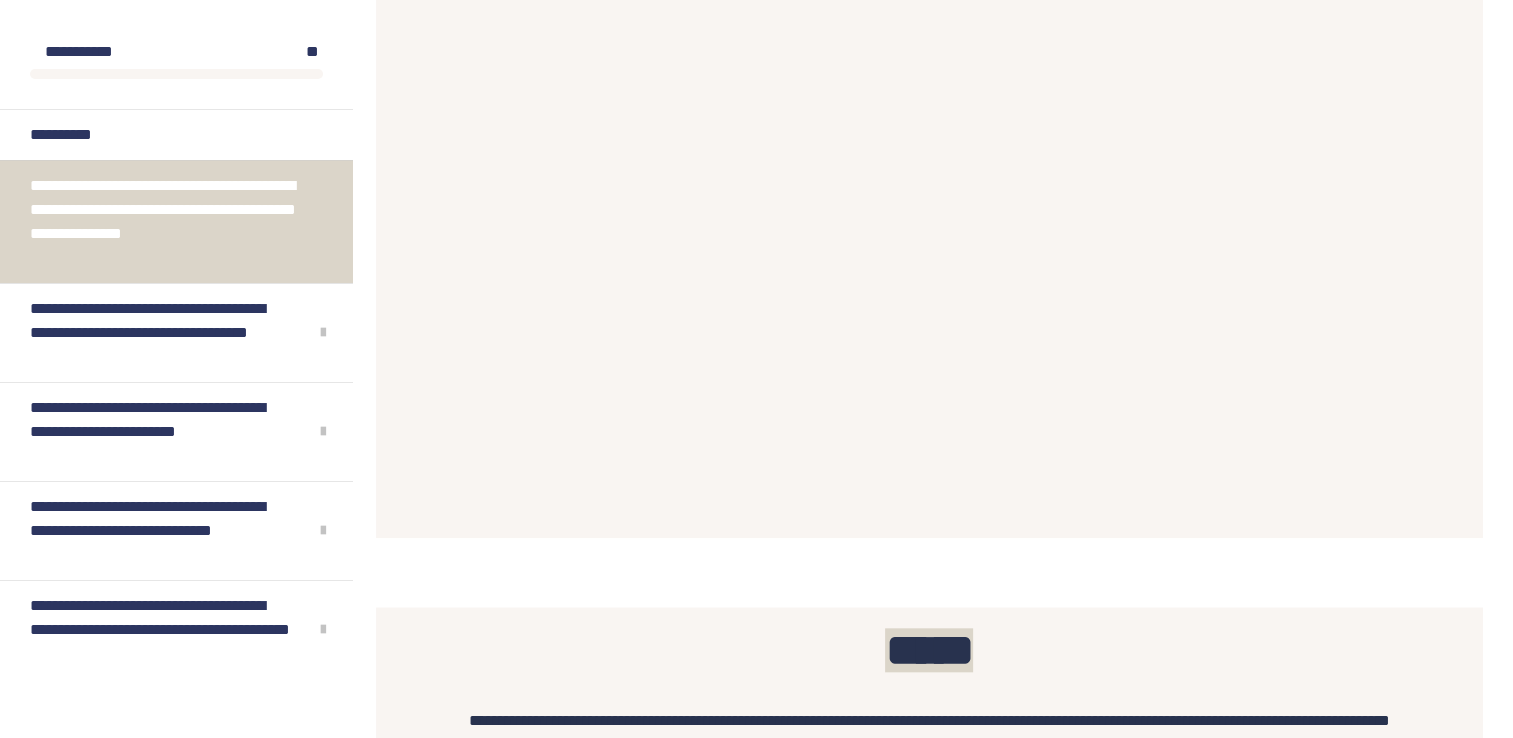 scroll, scrollTop: 2270, scrollLeft: 0, axis: vertical 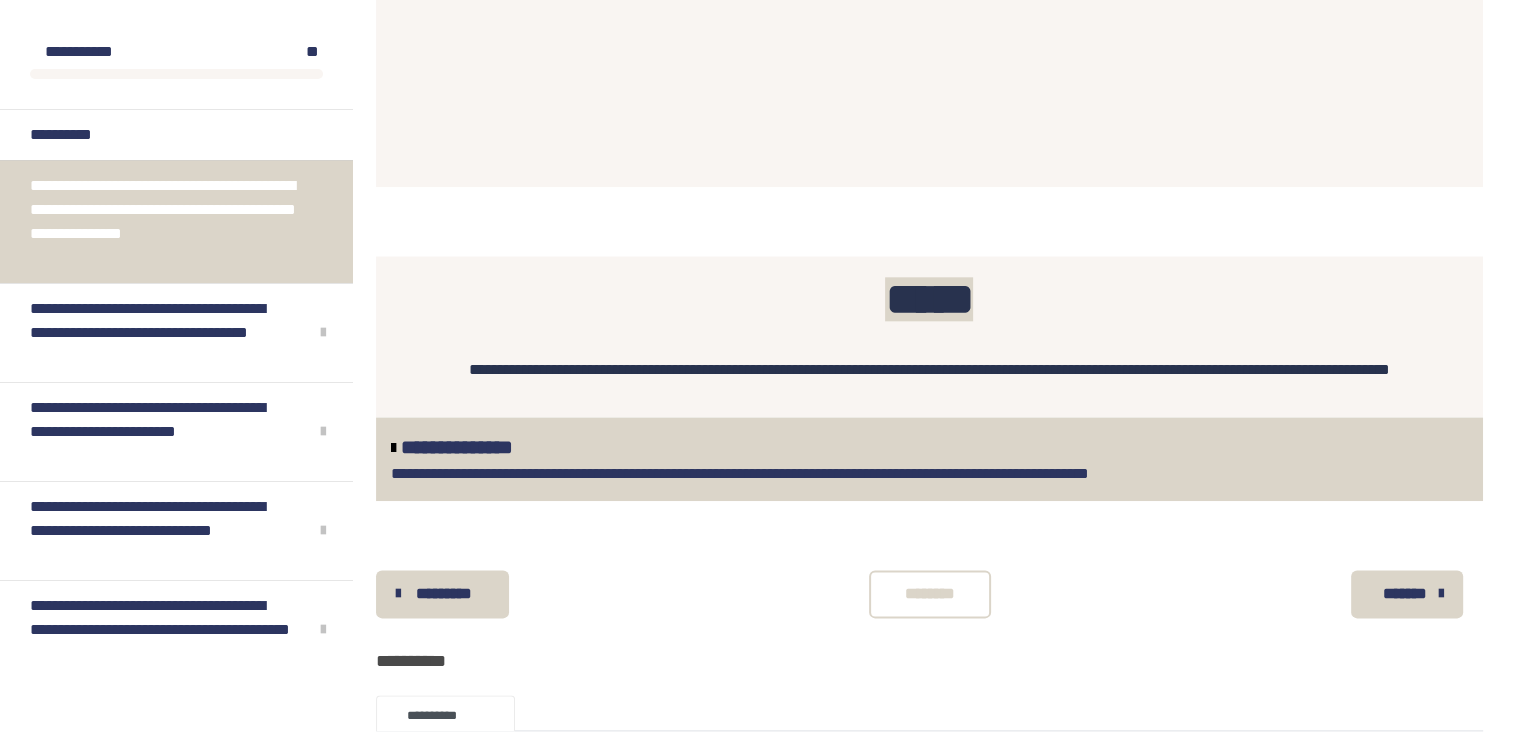 click on "*******" at bounding box center (1407, 594) 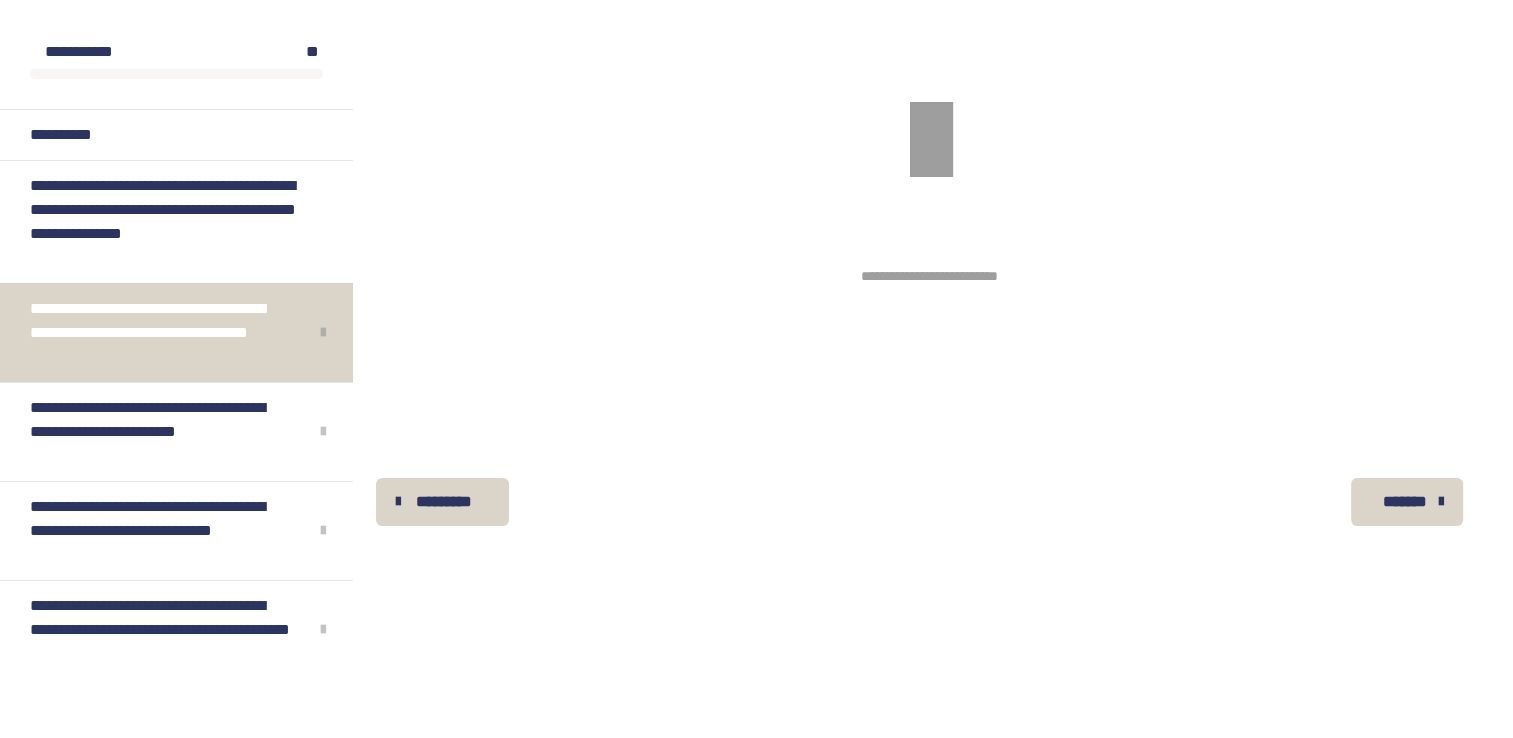 click on "**********" at bounding box center [929, 339] 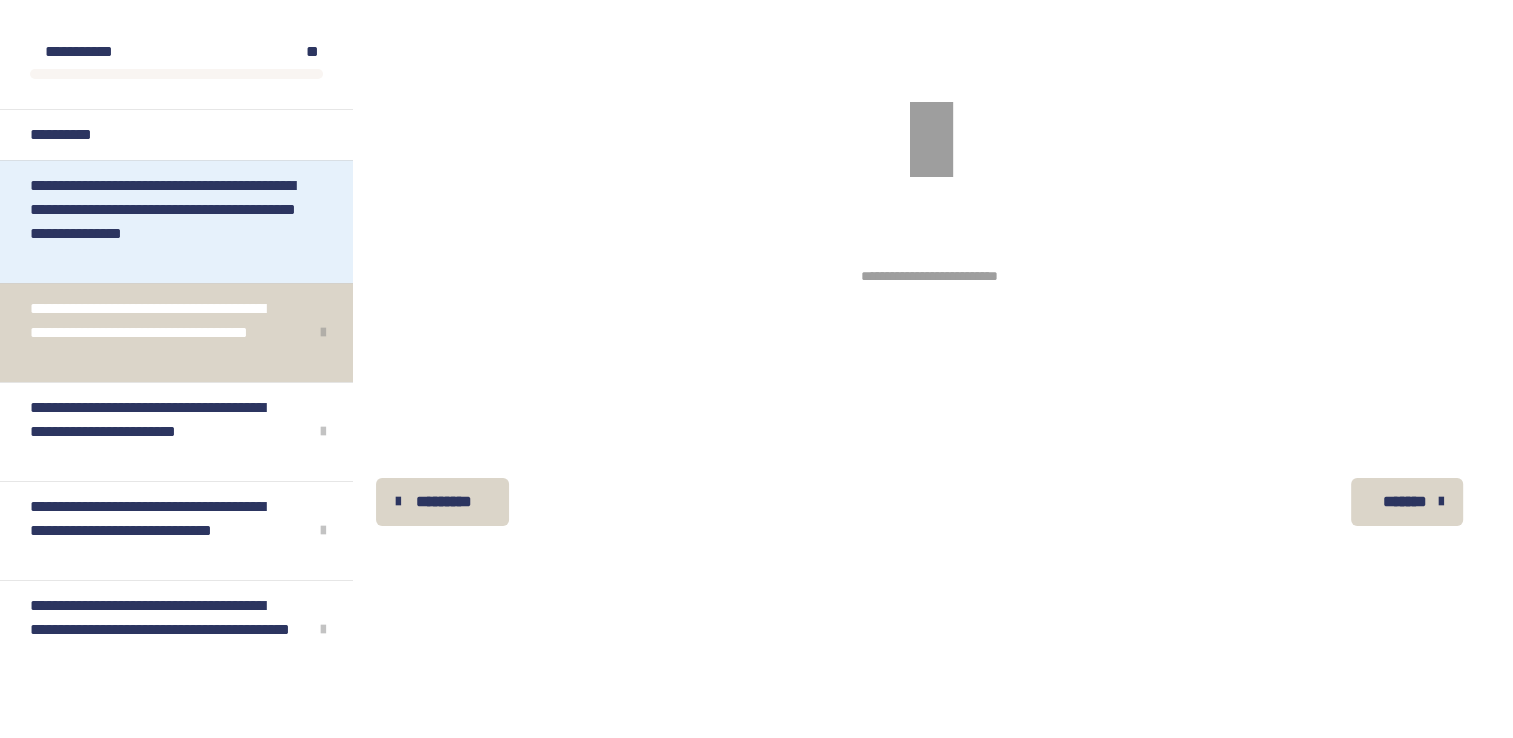click on "**********" at bounding box center (168, 222) 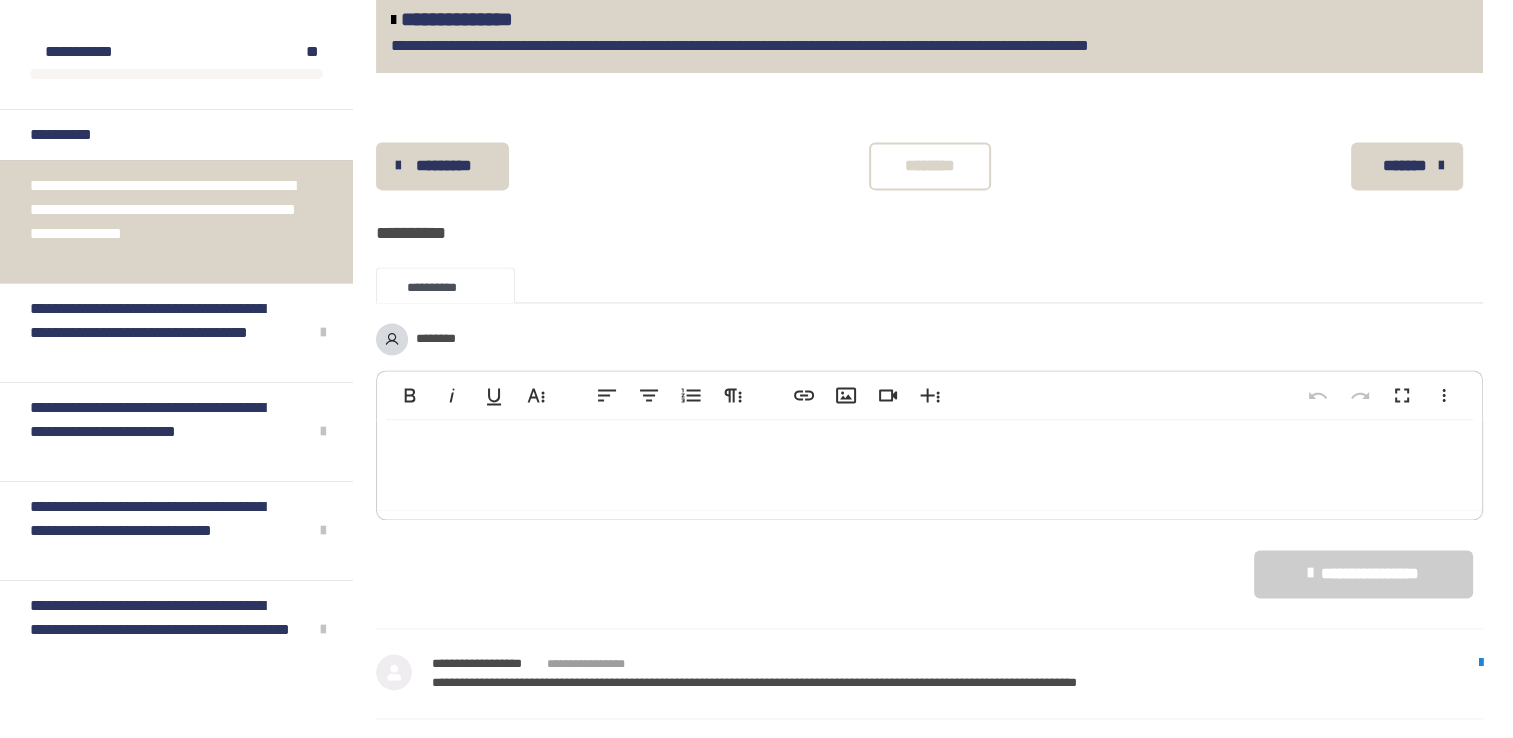 scroll, scrollTop: 2770, scrollLeft: 0, axis: vertical 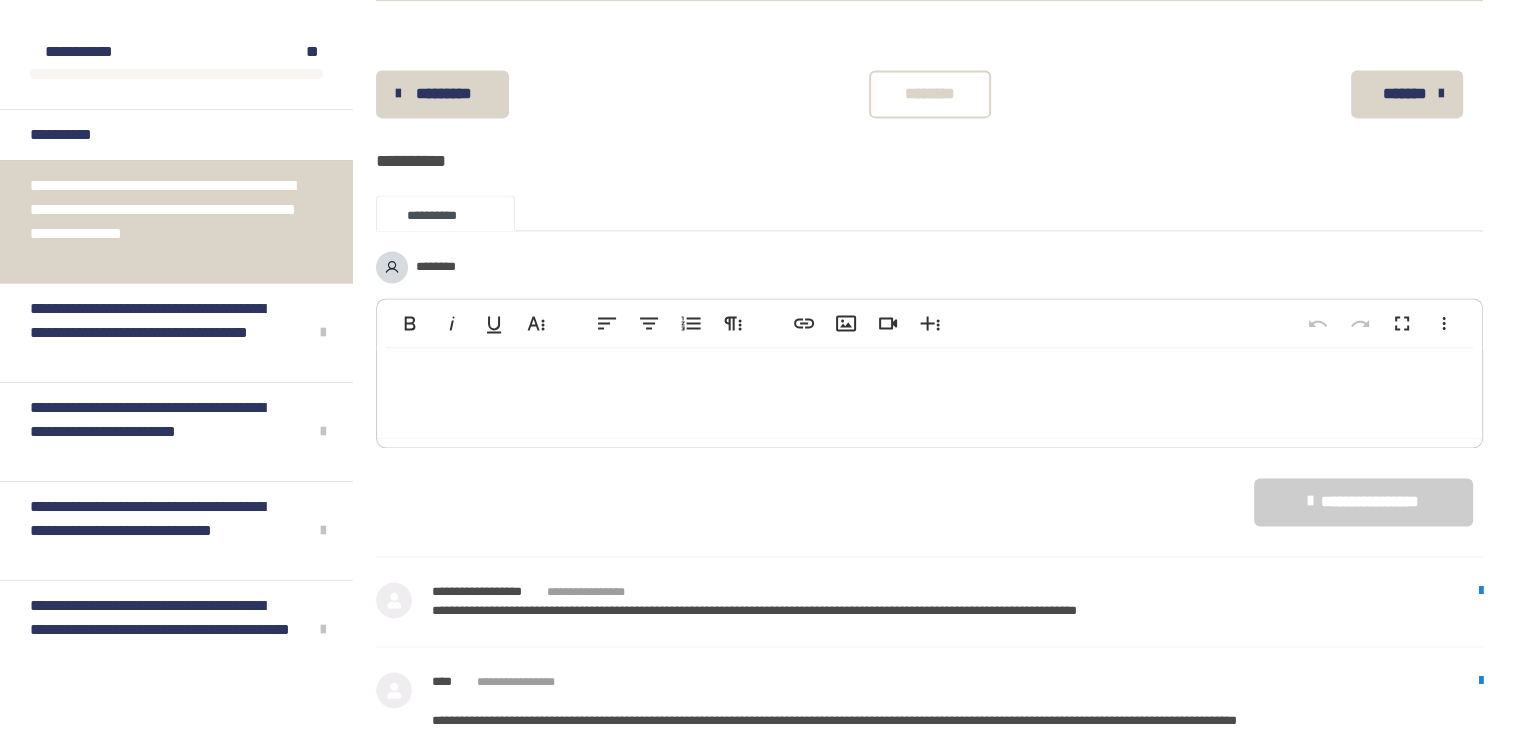 click at bounding box center [929, 393] 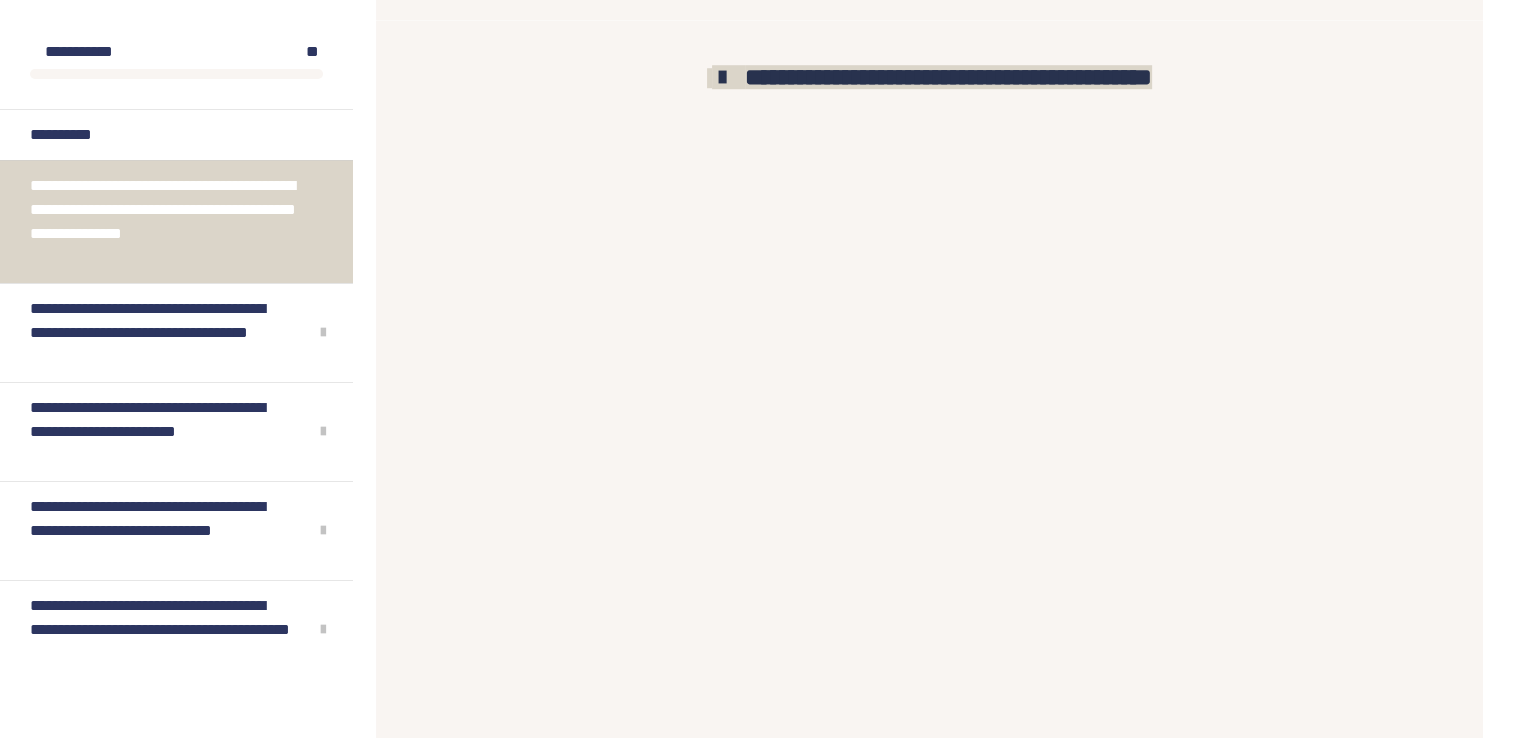 scroll, scrollTop: 1670, scrollLeft: 0, axis: vertical 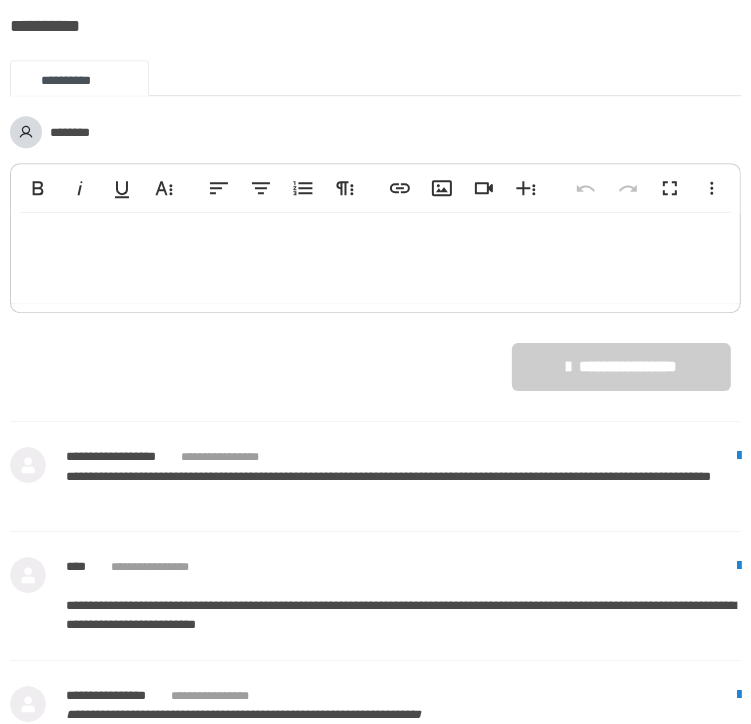 click at bounding box center (375, 258) 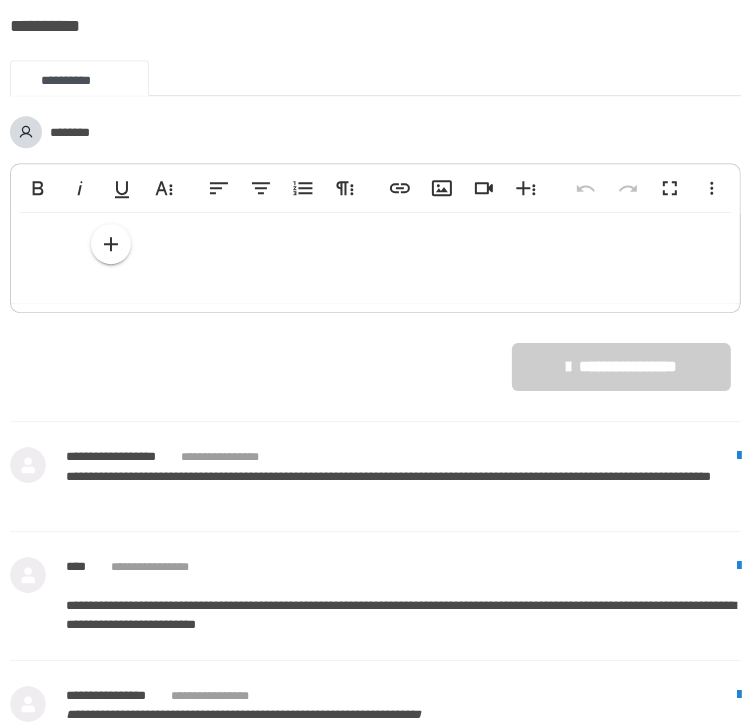 type 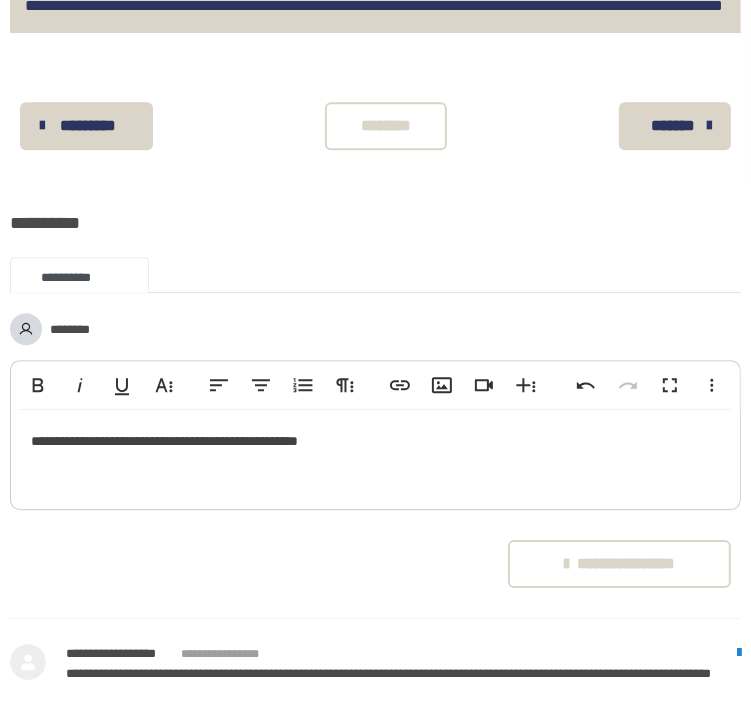 scroll, scrollTop: 2750, scrollLeft: 0, axis: vertical 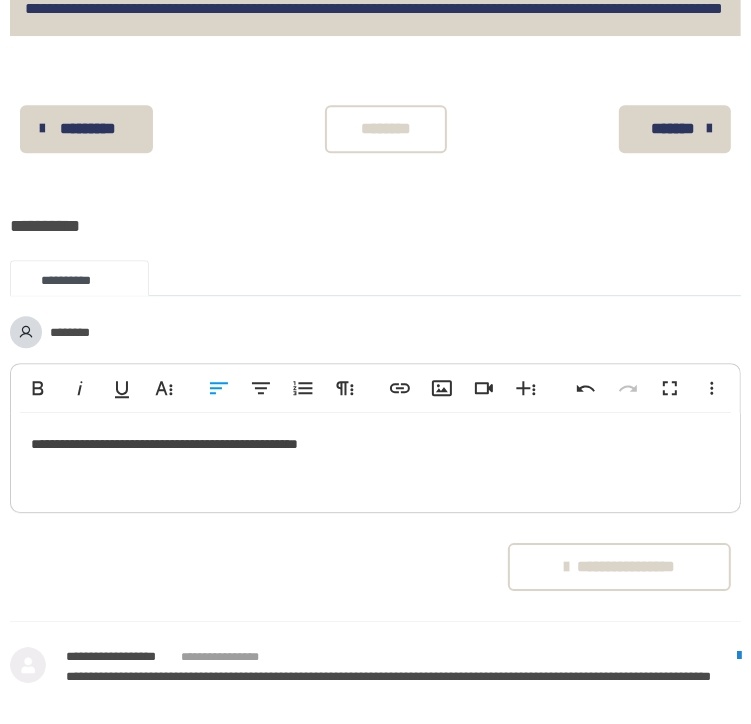 click on "**********" at bounding box center (376, 458) 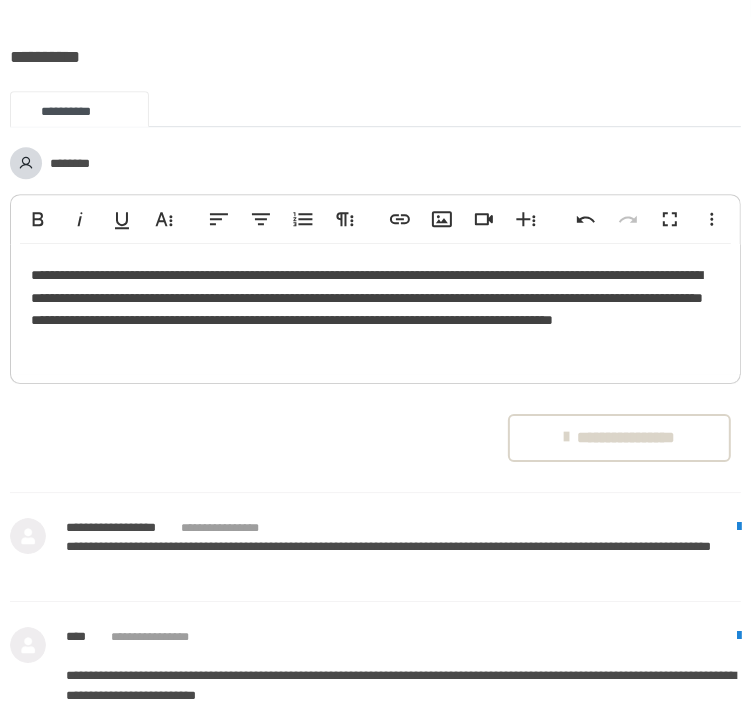scroll, scrollTop: 2950, scrollLeft: 0, axis: vertical 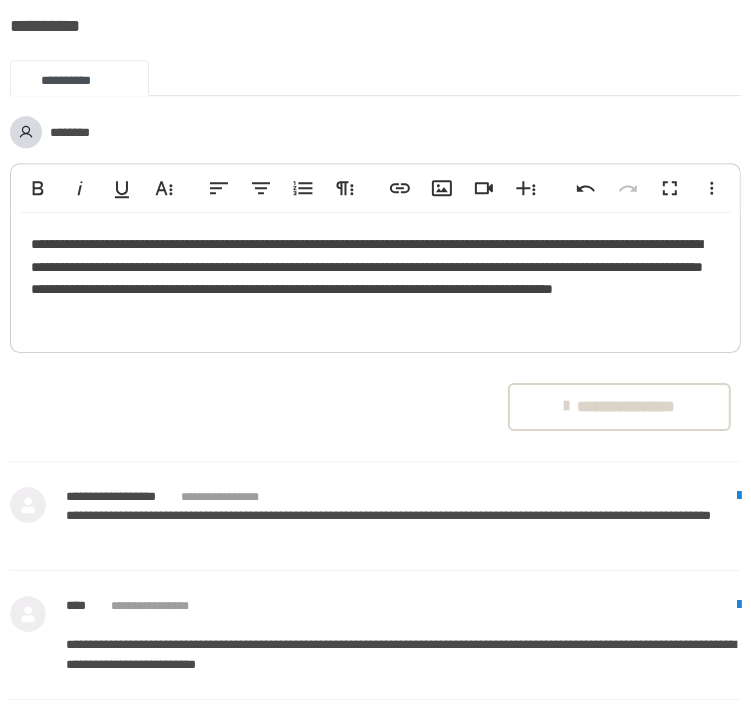 click on "**********" at bounding box center (376, 278) 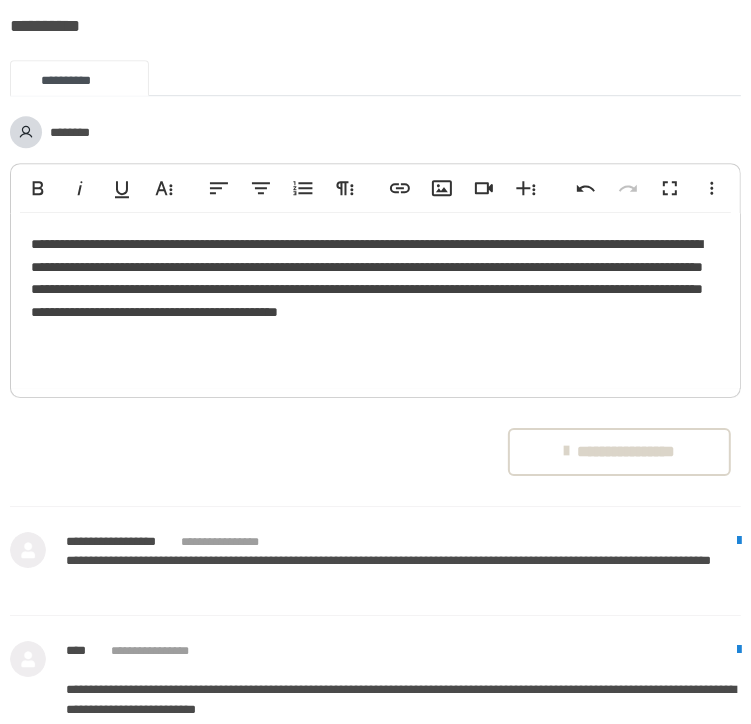 click at bounding box center (375, 393) 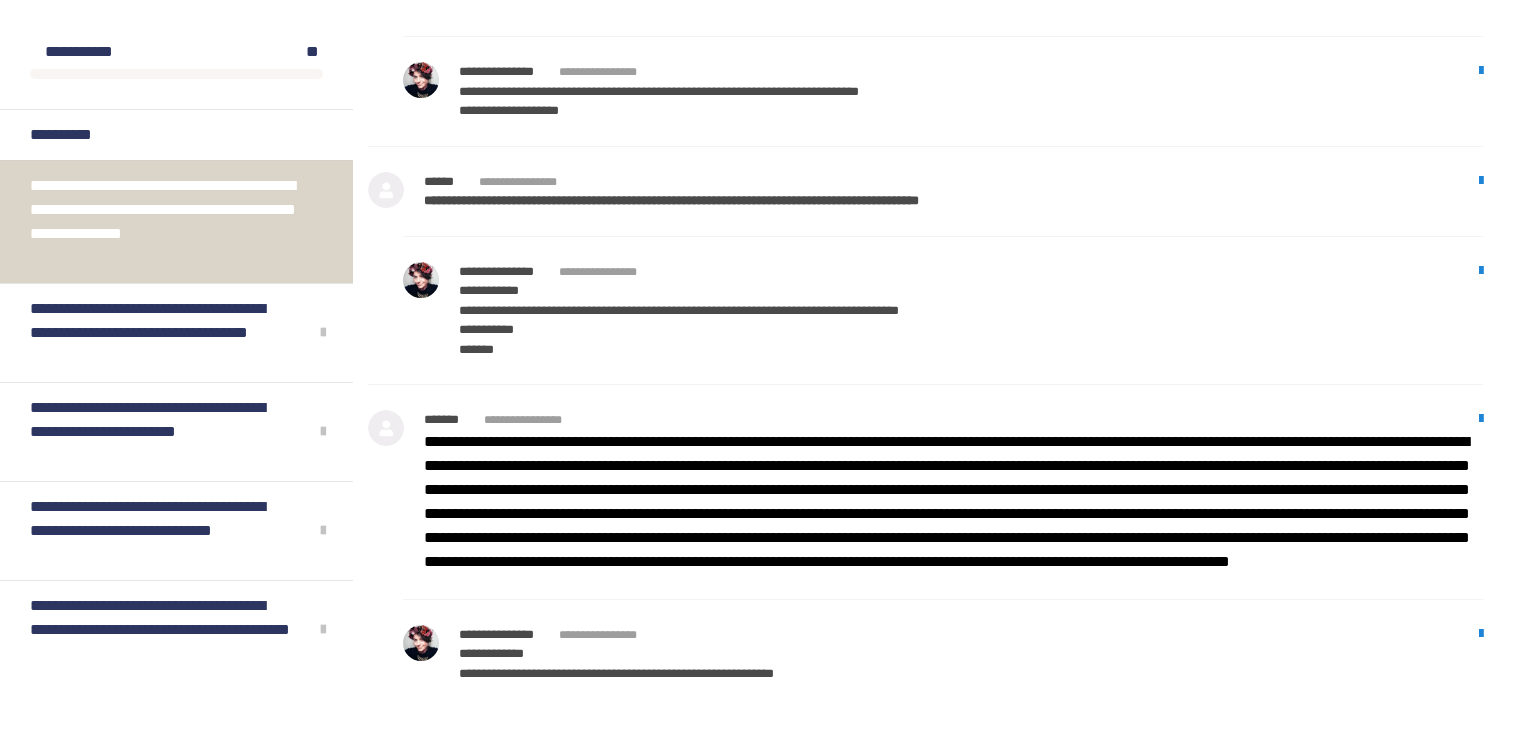 scroll, scrollTop: 7802, scrollLeft: 0, axis: vertical 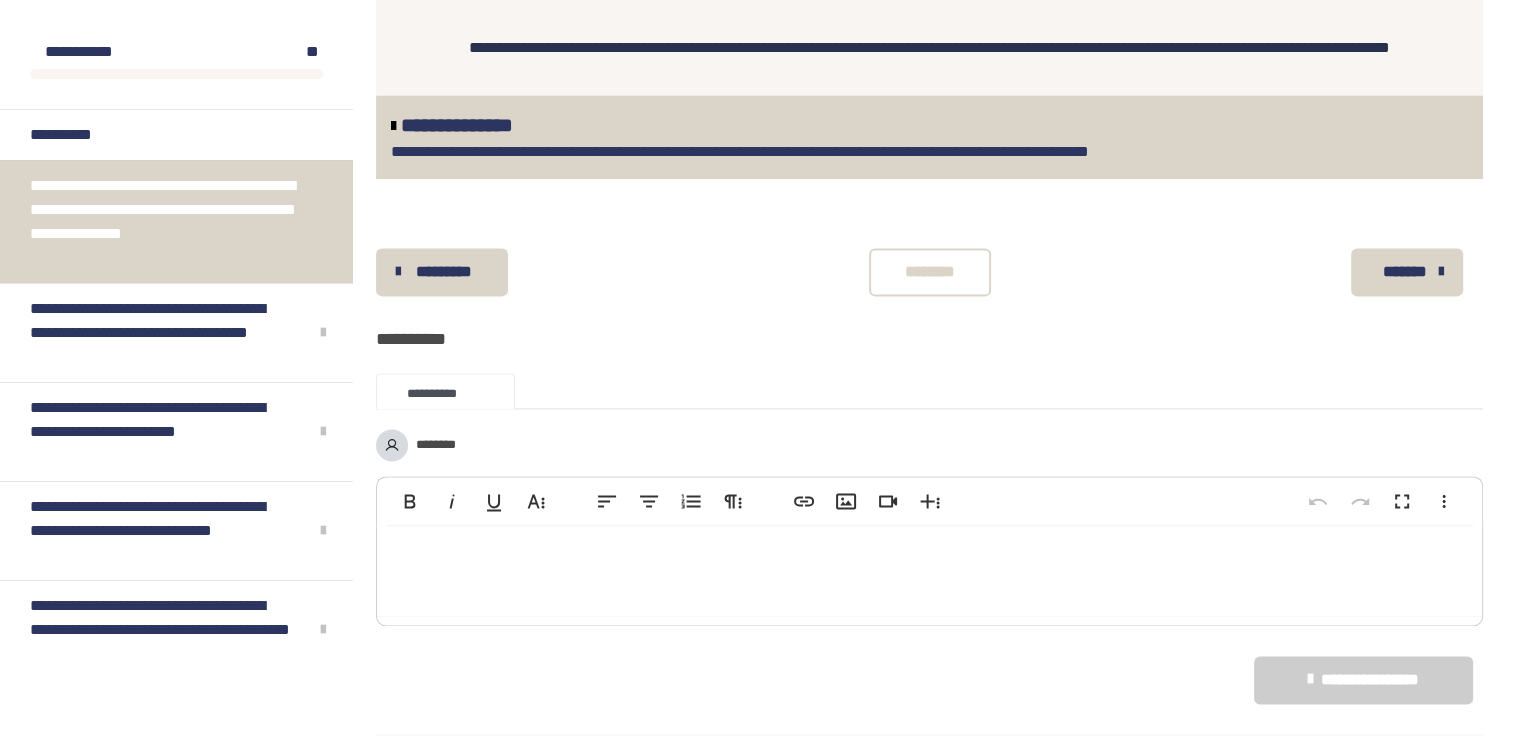 click on "*******" at bounding box center [1405, 272] 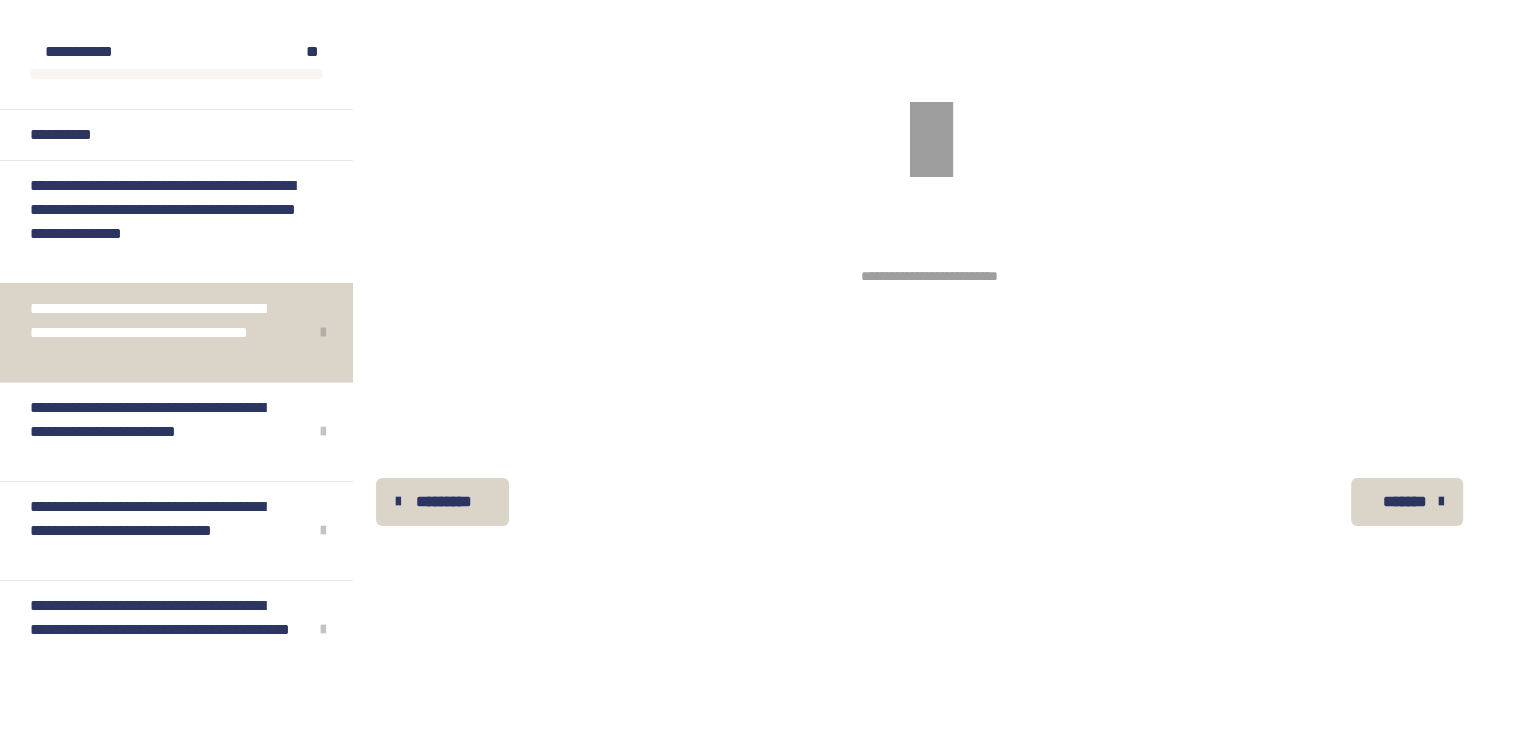 click on "*********" at bounding box center (444, 502) 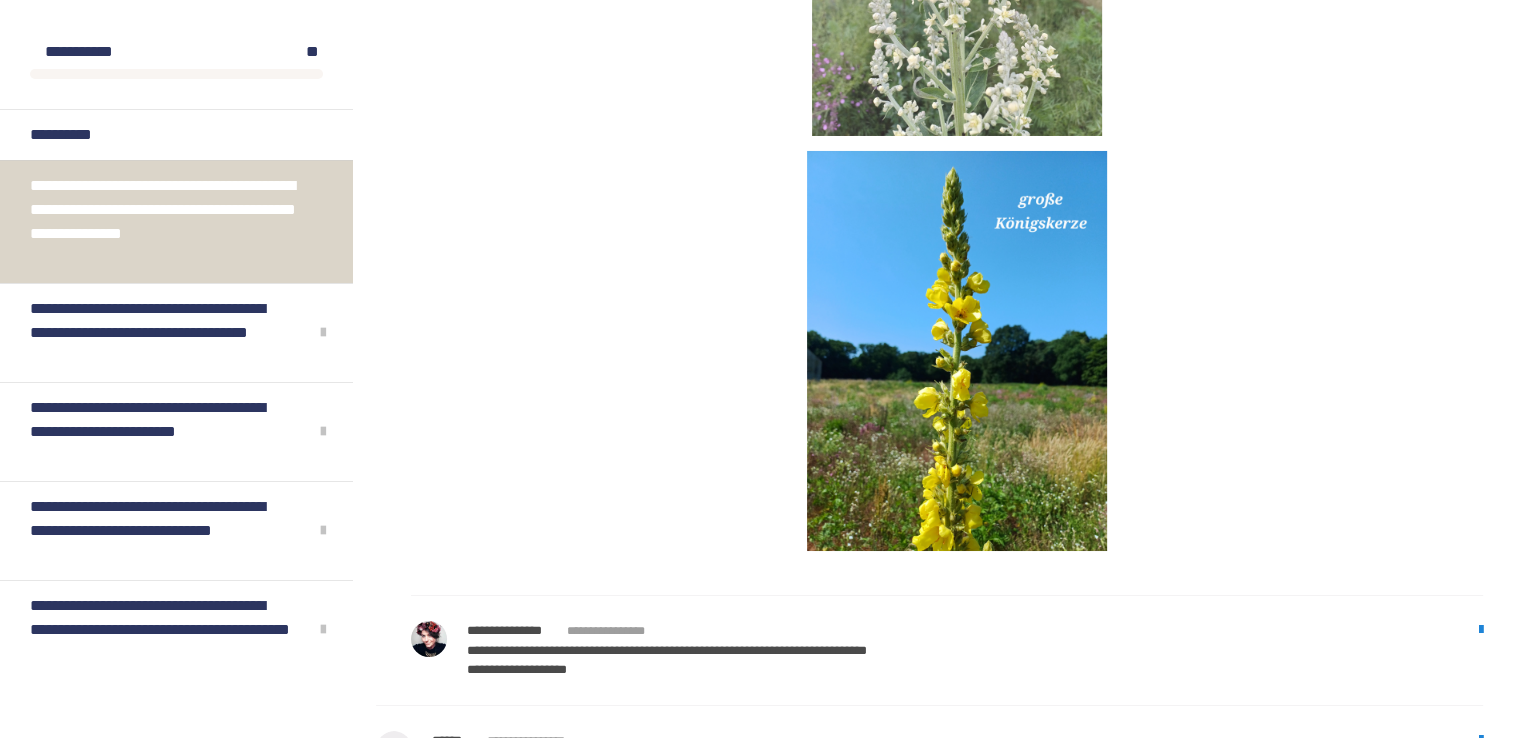 scroll, scrollTop: 7802, scrollLeft: 0, axis: vertical 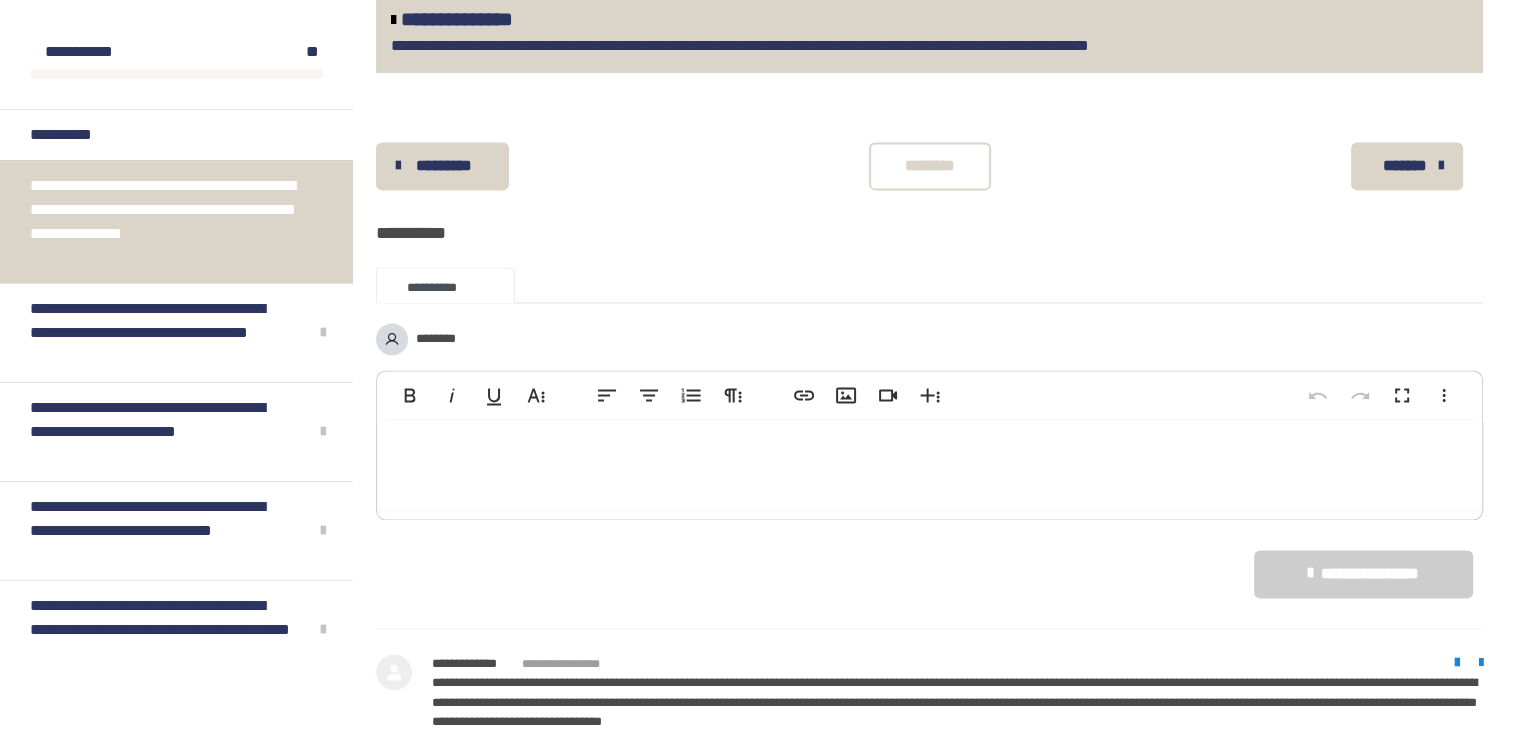 click on "********" at bounding box center [930, 166] 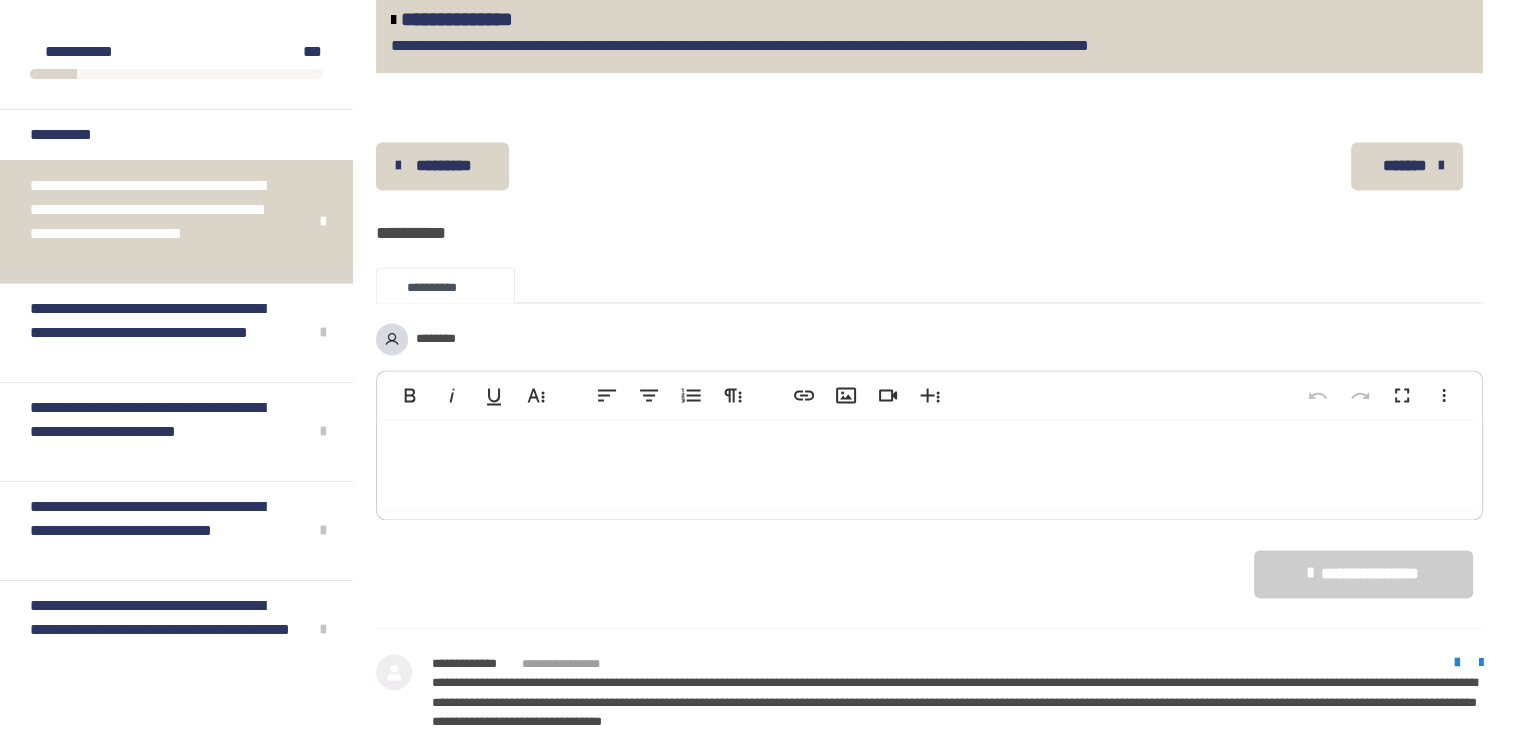 click on "********* ******** *******" at bounding box center (929, 166) 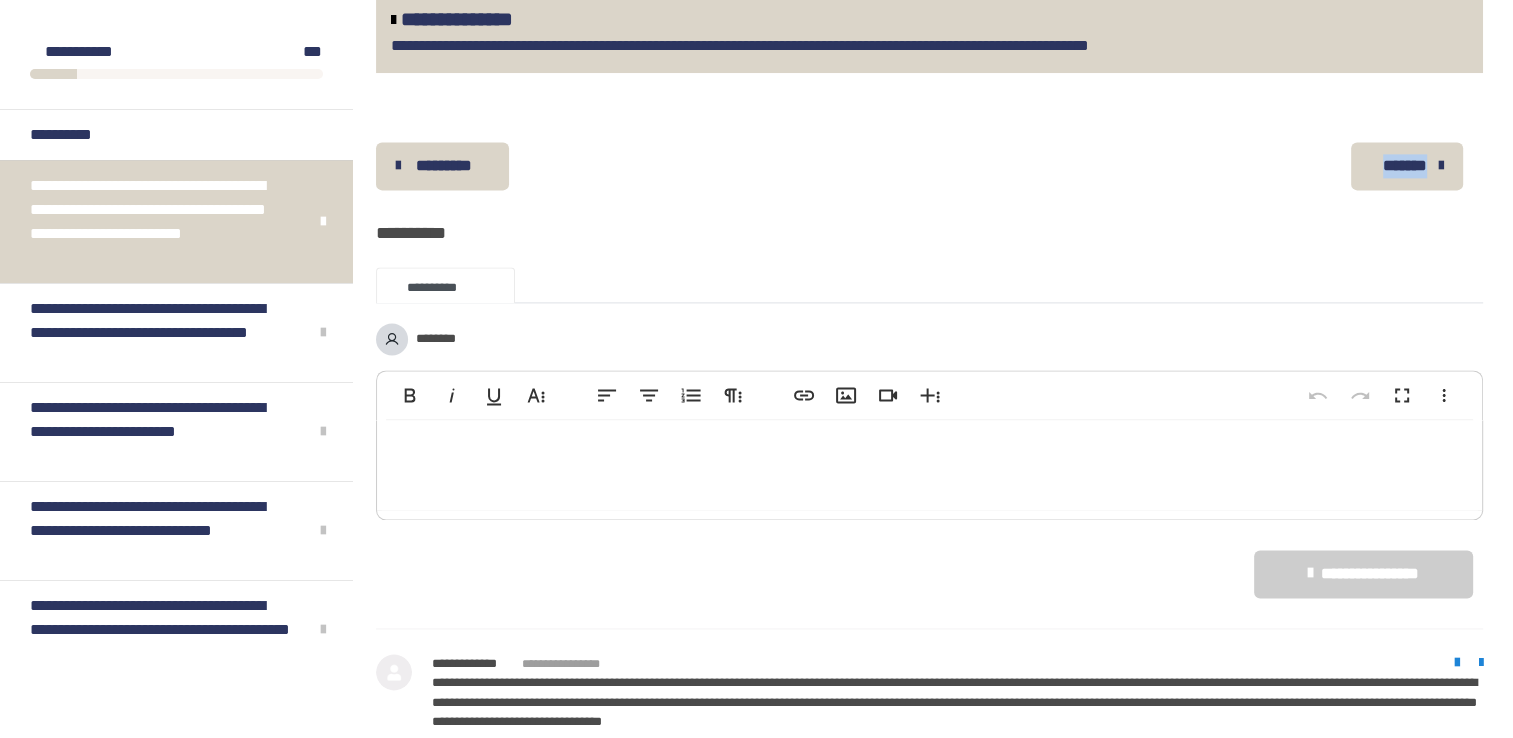 click on "********* ******** *******" at bounding box center [929, 166] 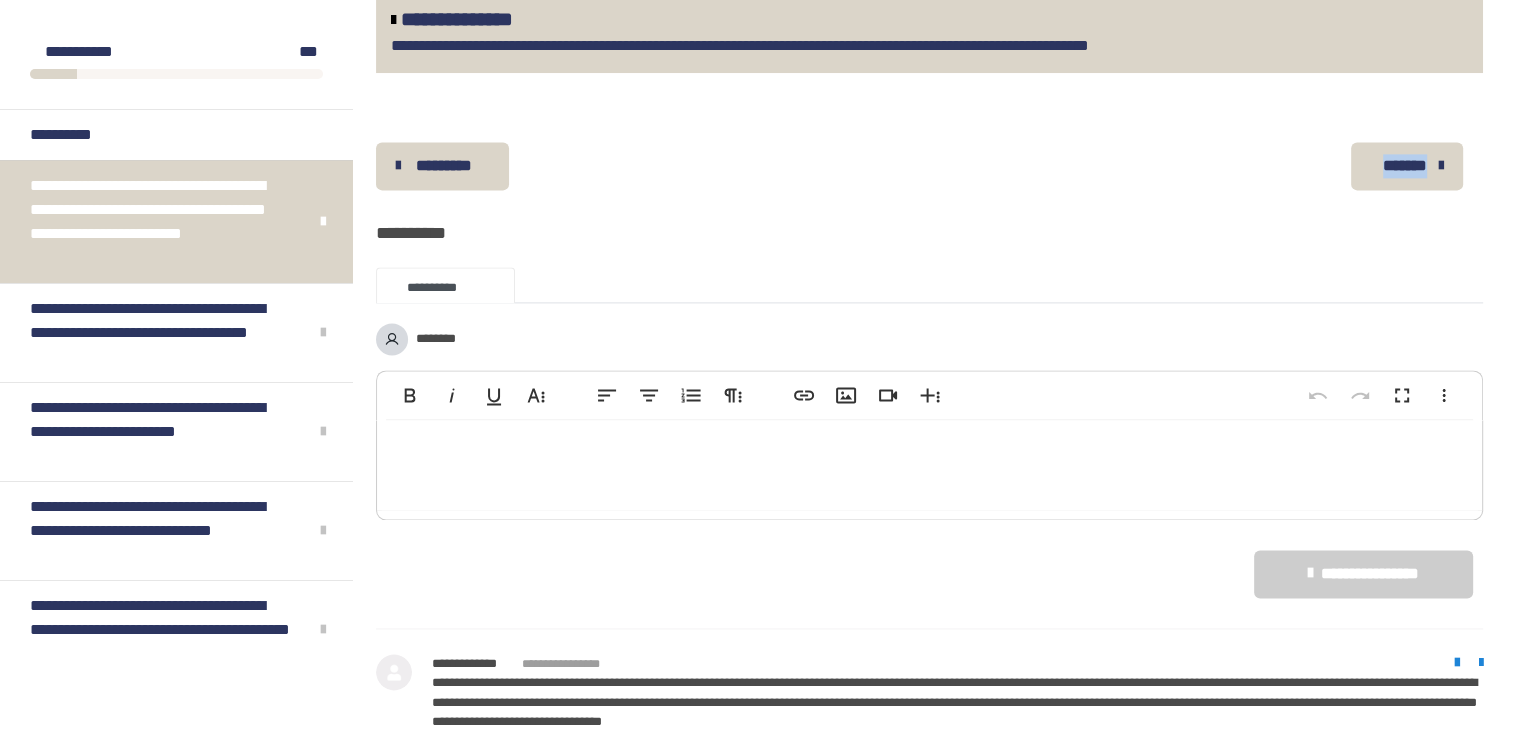 click on "*******" at bounding box center [1405, 166] 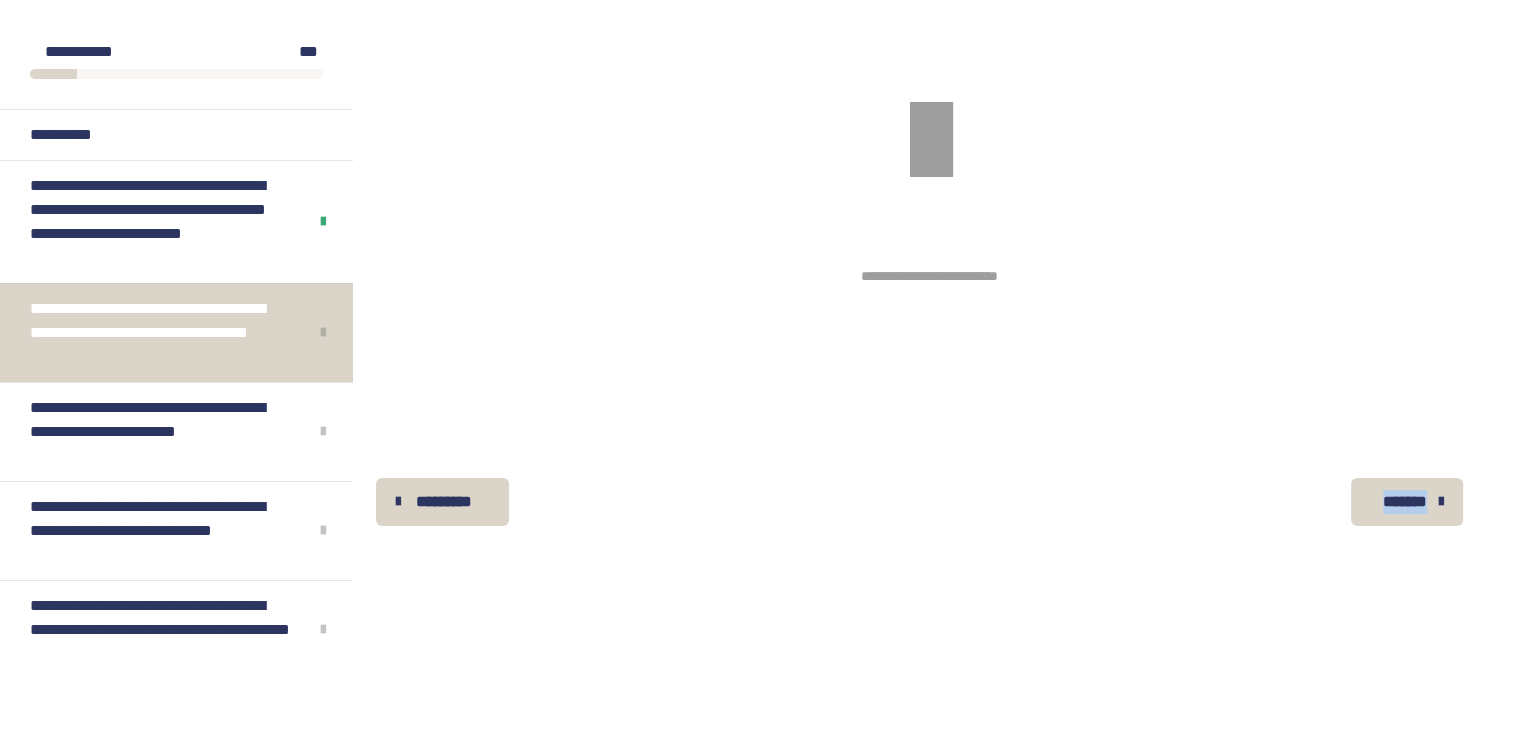 click on "*********" at bounding box center (444, 502) 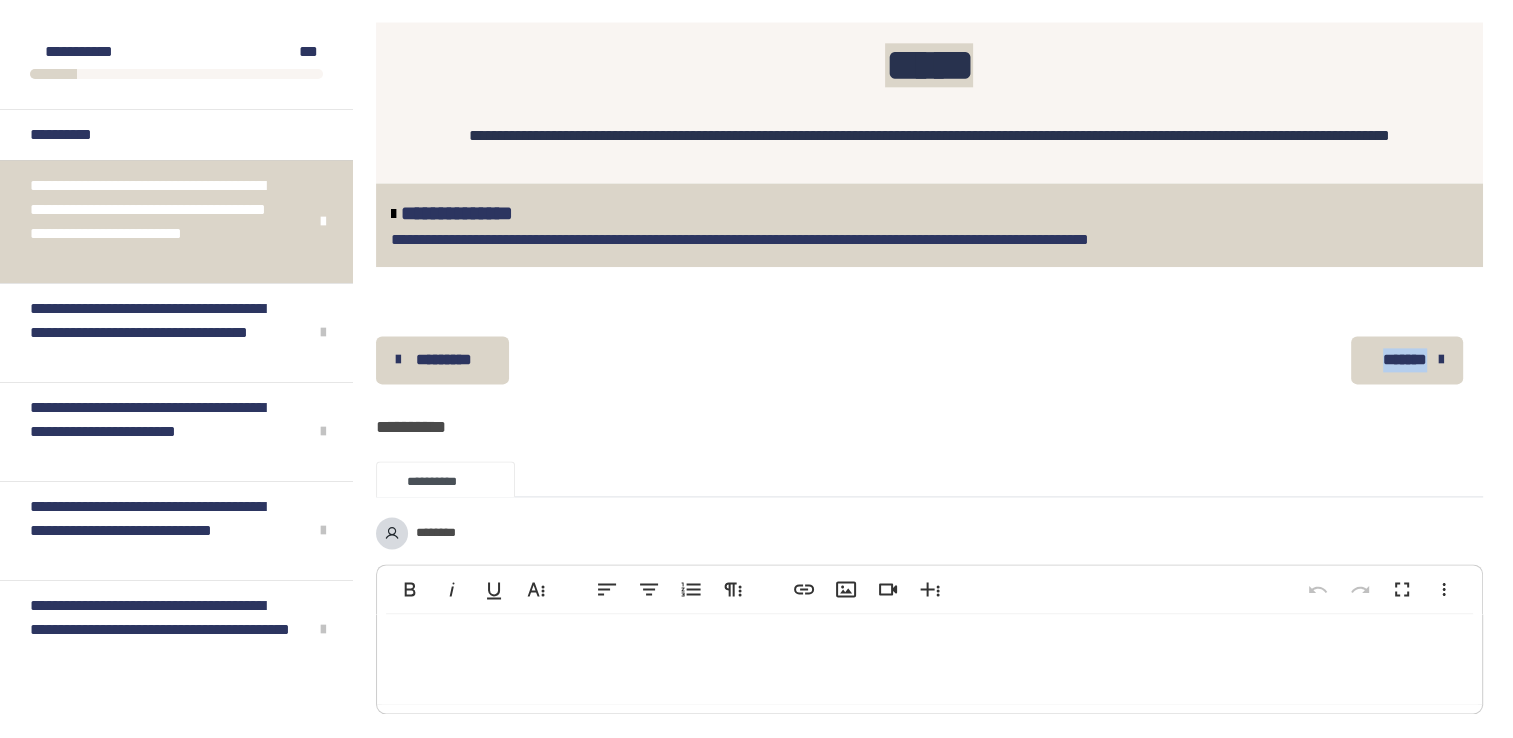scroll, scrollTop: 2540, scrollLeft: 0, axis: vertical 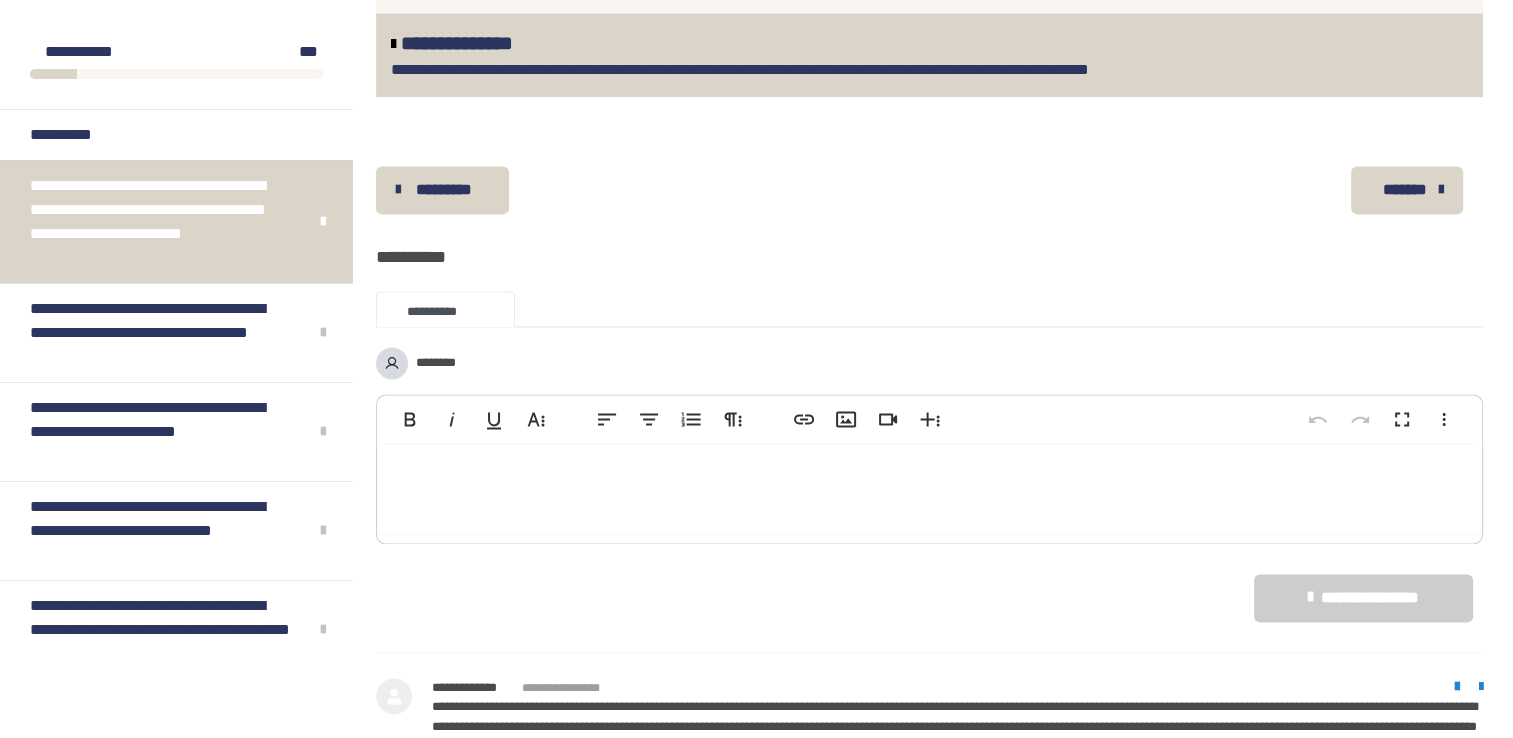 click on "**********" at bounding box center [929, -1114] 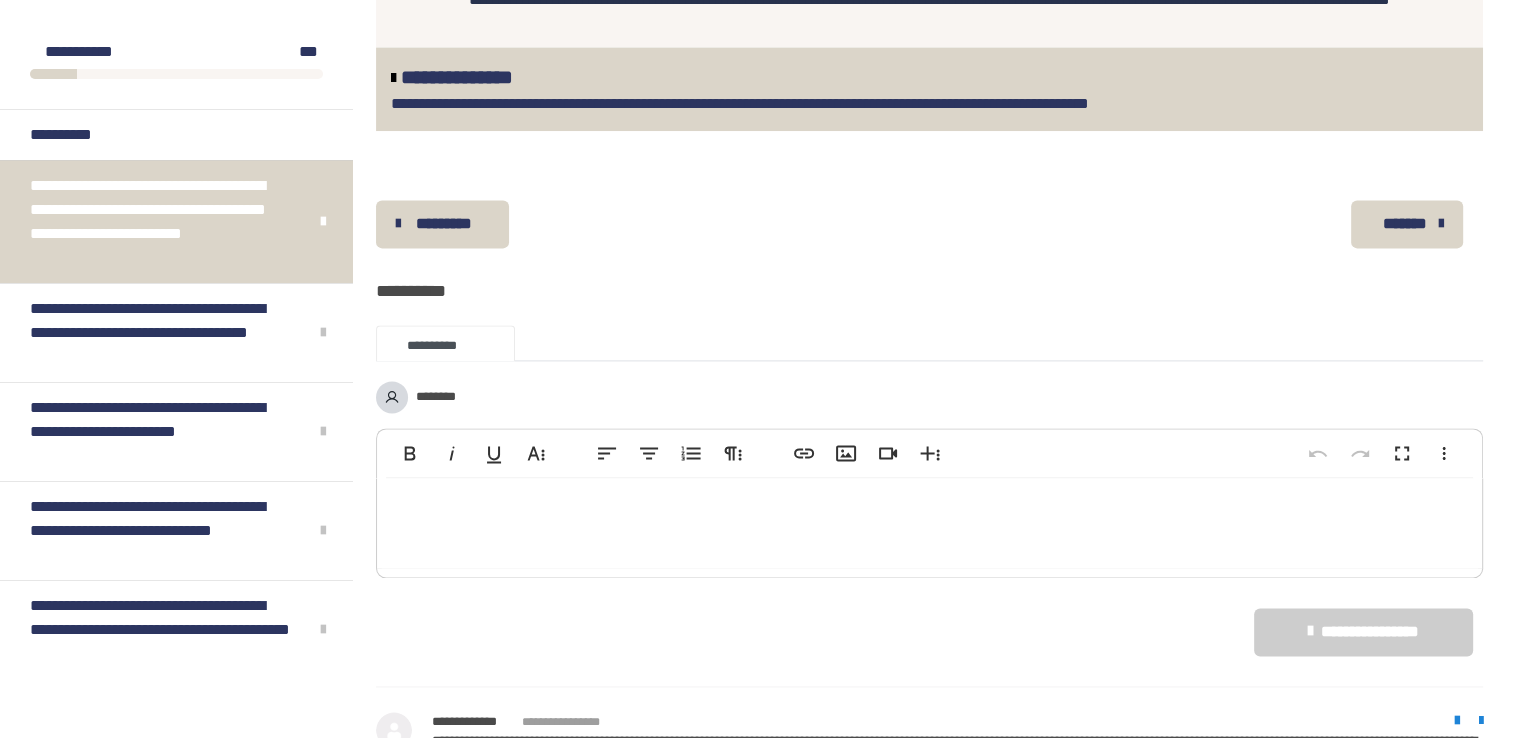 click at bounding box center (929, 158) 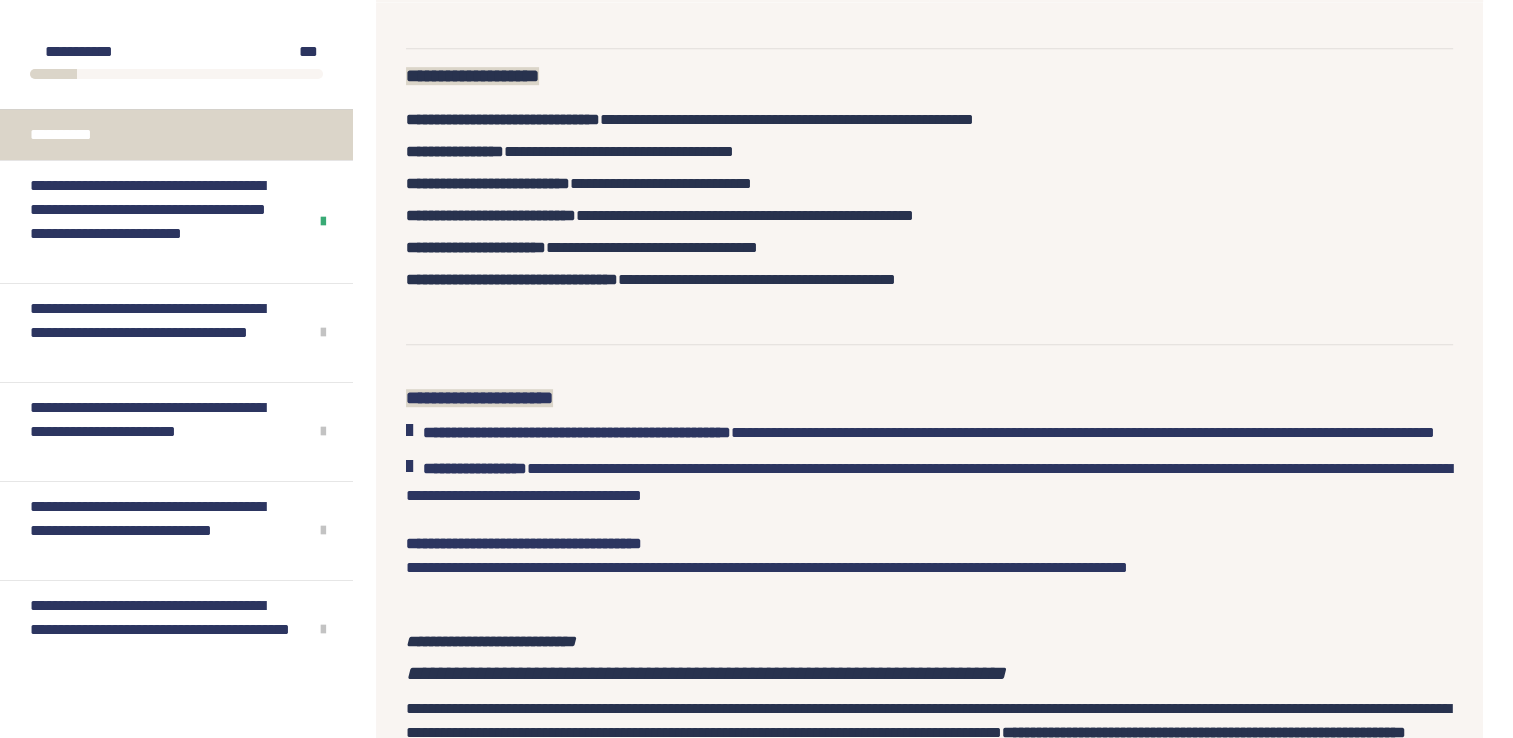scroll, scrollTop: 1340, scrollLeft: 0, axis: vertical 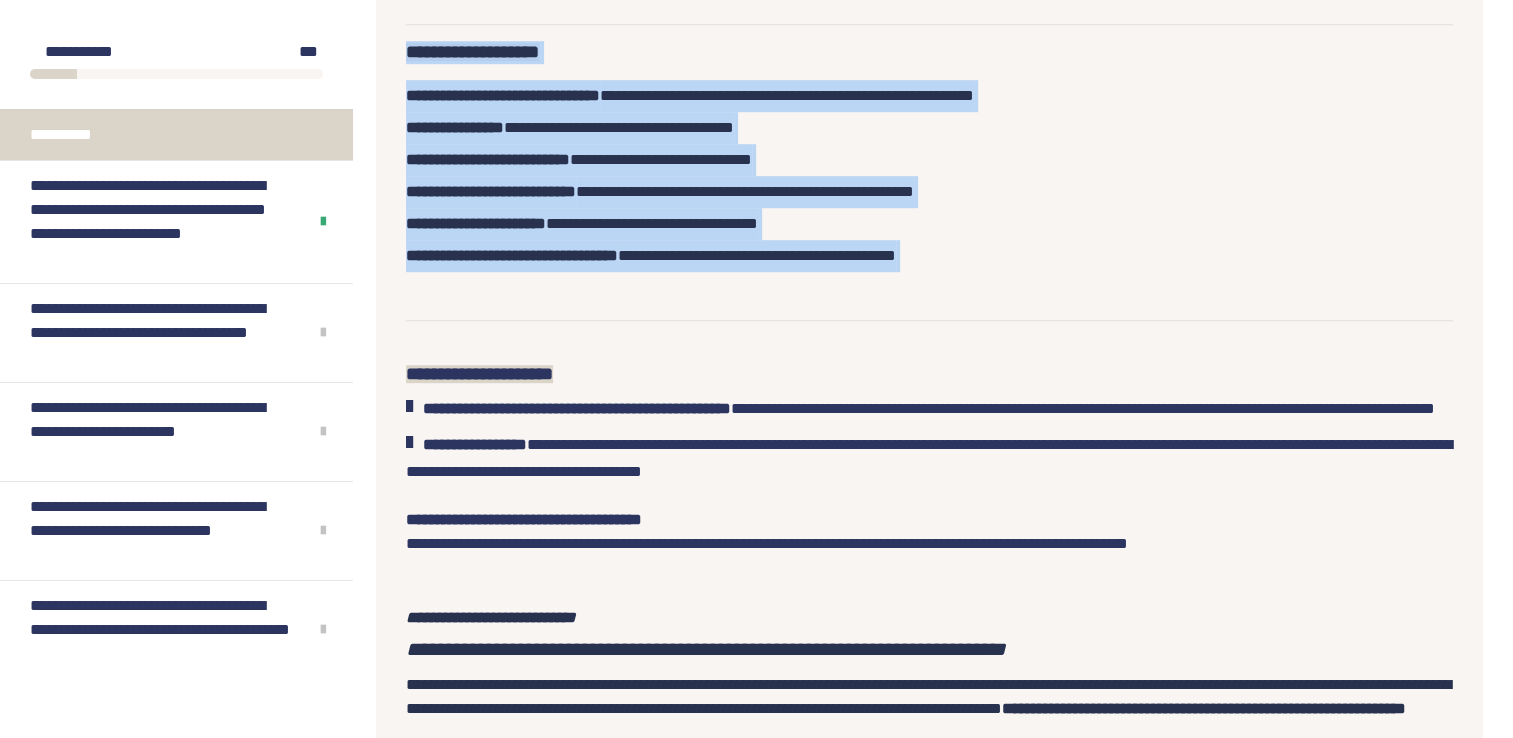 drag, startPoint x: 393, startPoint y: 165, endPoint x: 980, endPoint y: 391, distance: 629.0032 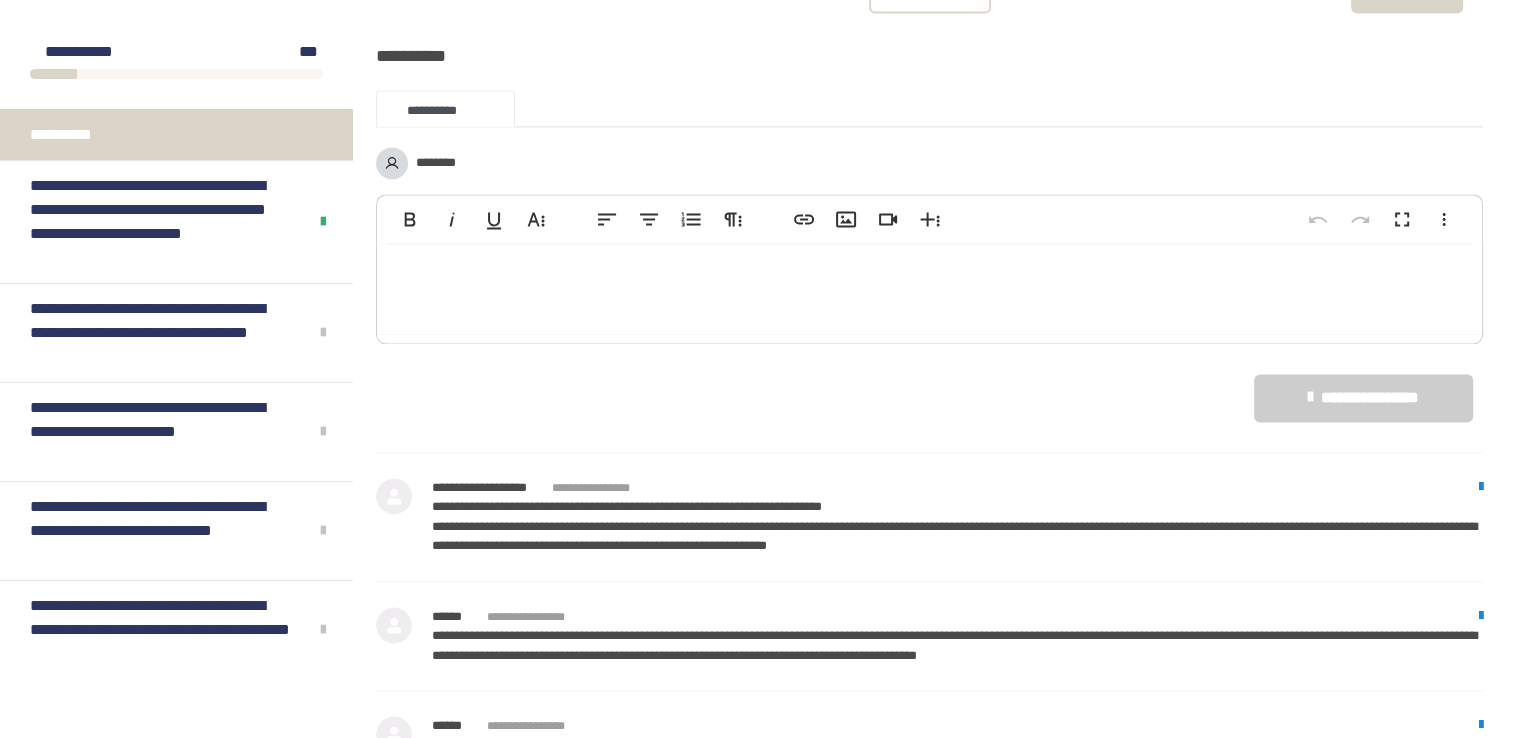 scroll, scrollTop: 3040, scrollLeft: 0, axis: vertical 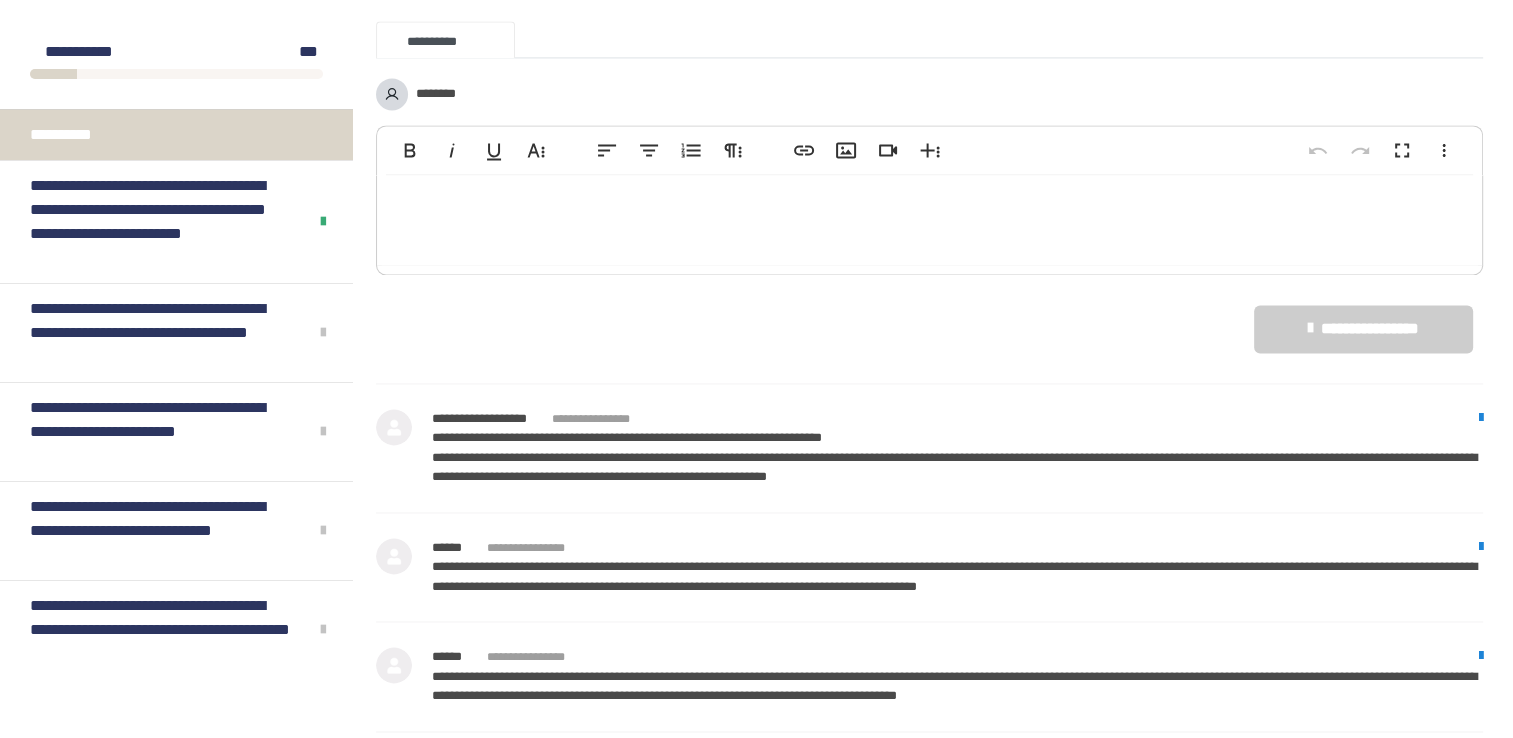 click at bounding box center [929, 220] 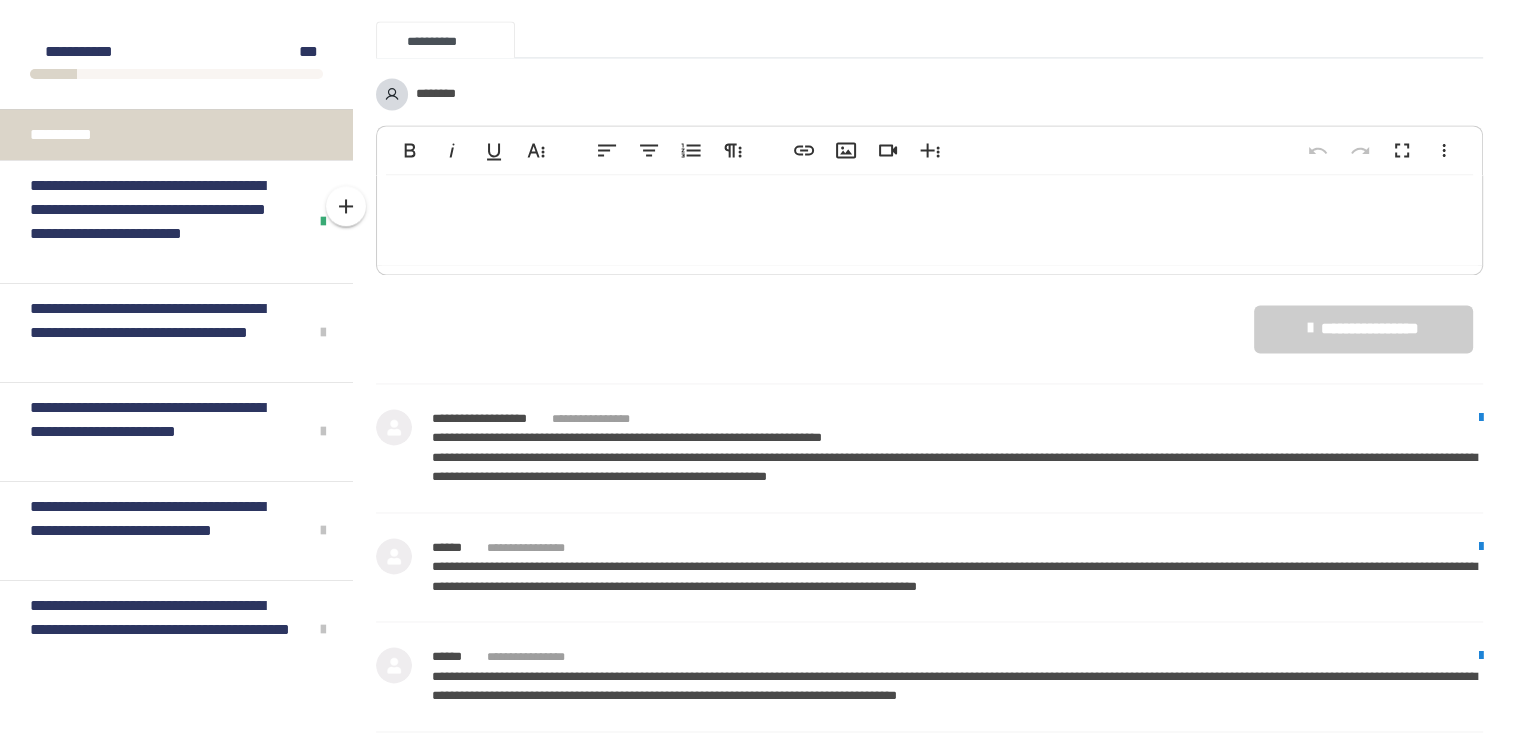 type 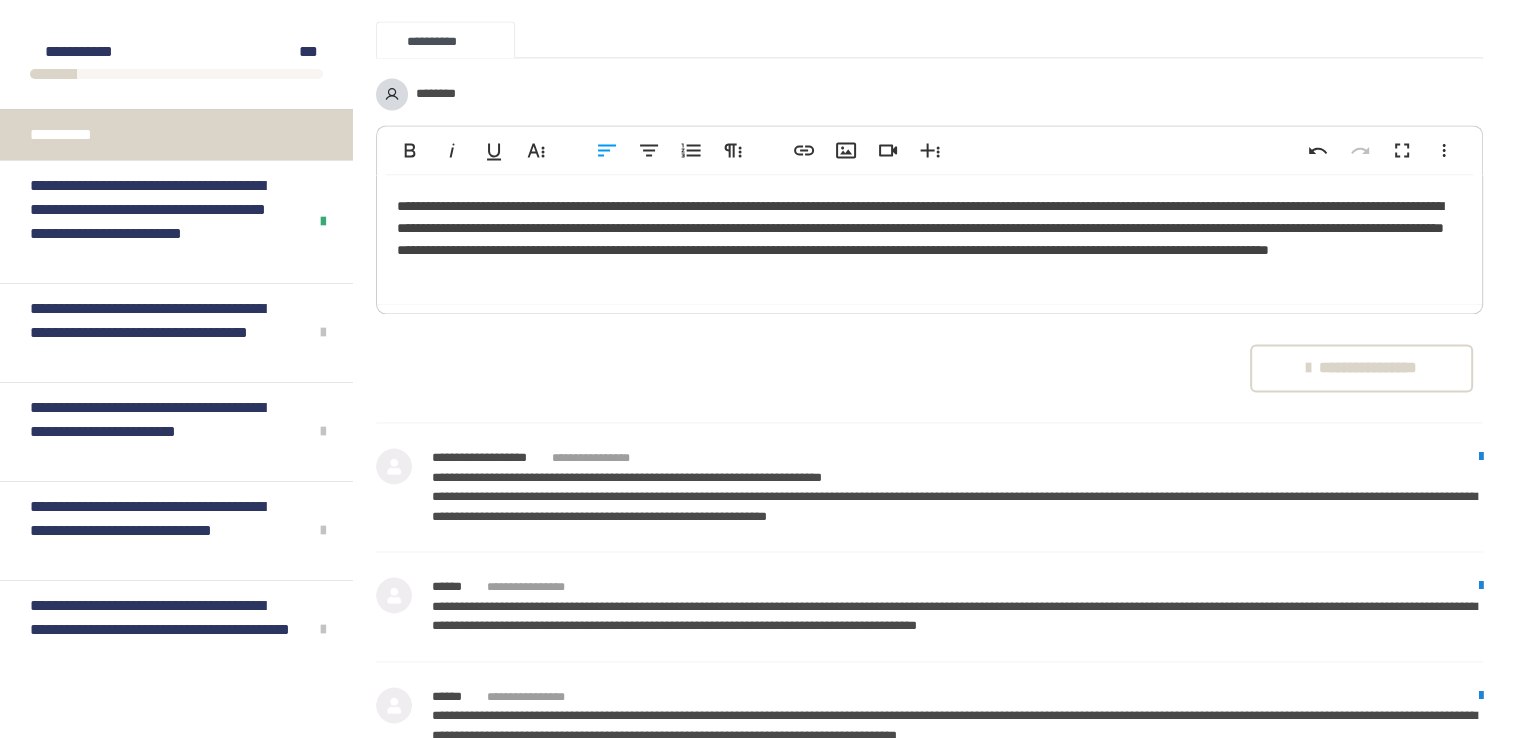 click on "**********" at bounding box center (929, 368) 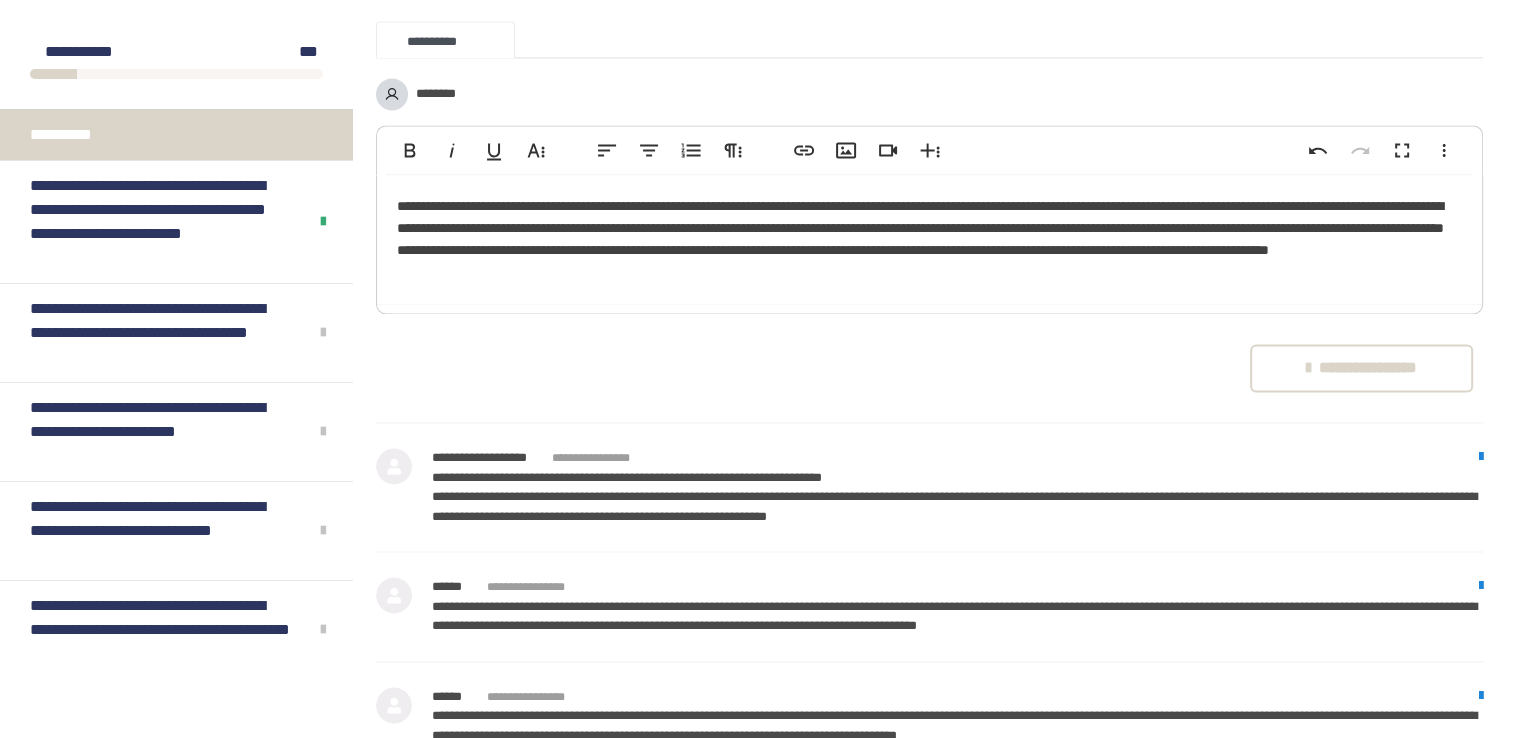 click on "**********" at bounding box center [1361, 368] 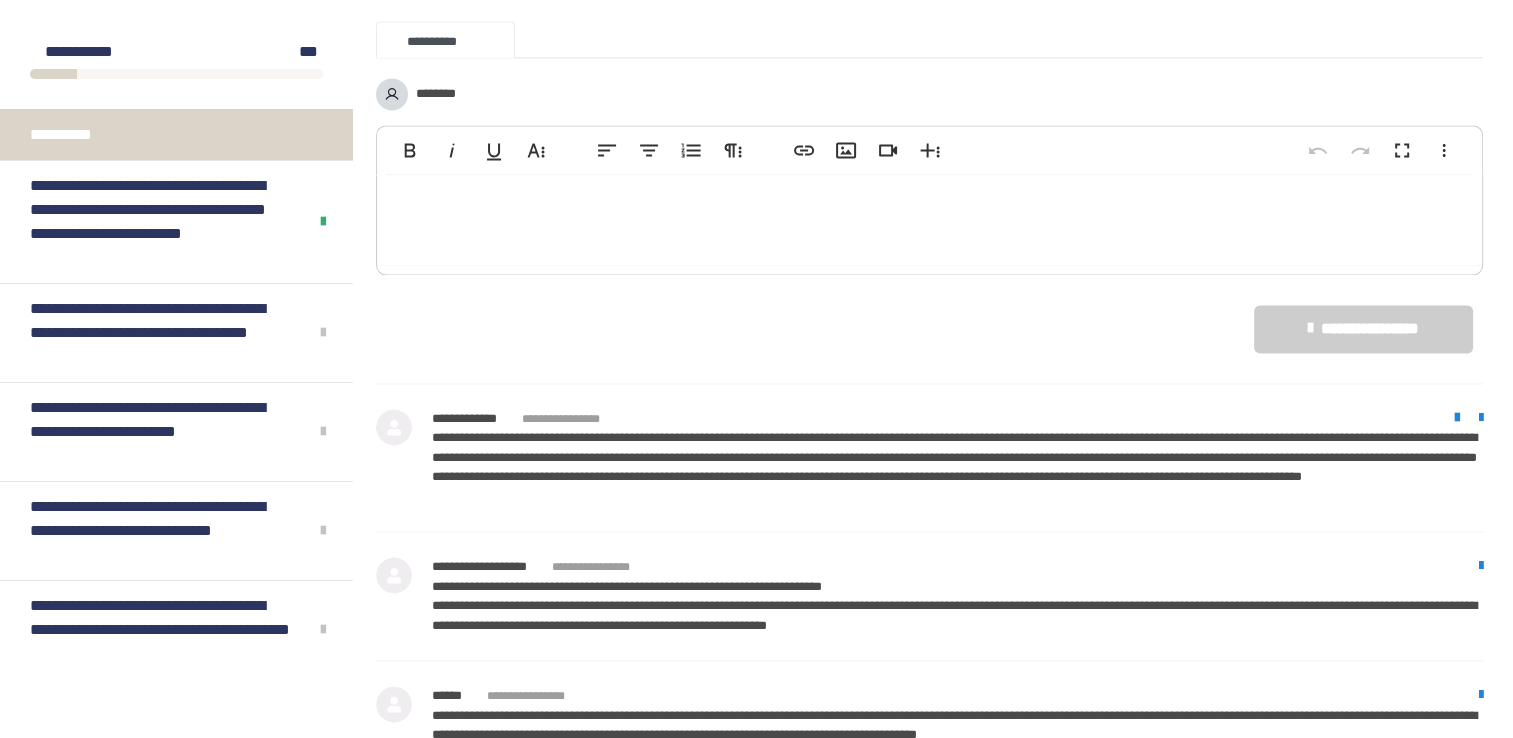 click on "********" at bounding box center (930, -80) 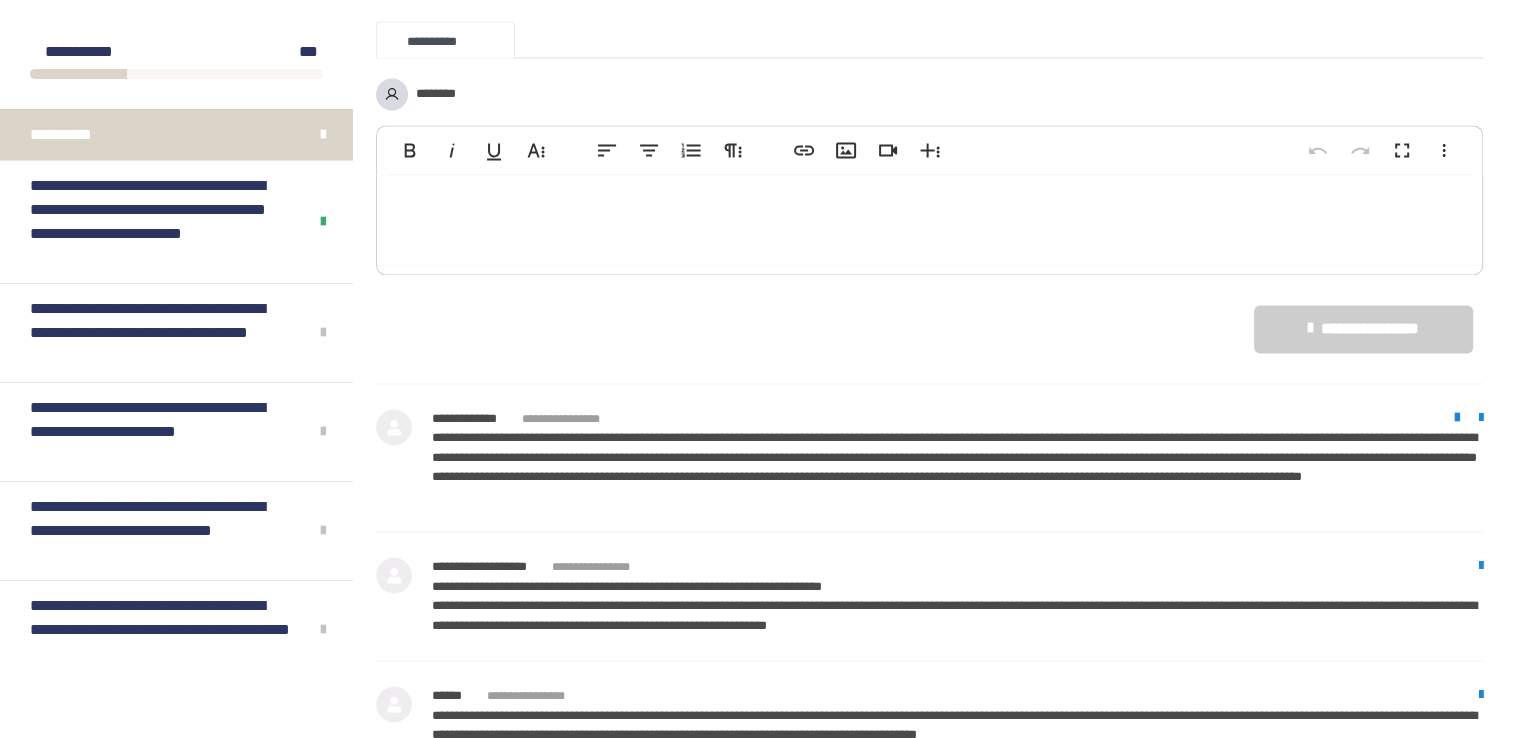 click on "*******" at bounding box center [1405, -80] 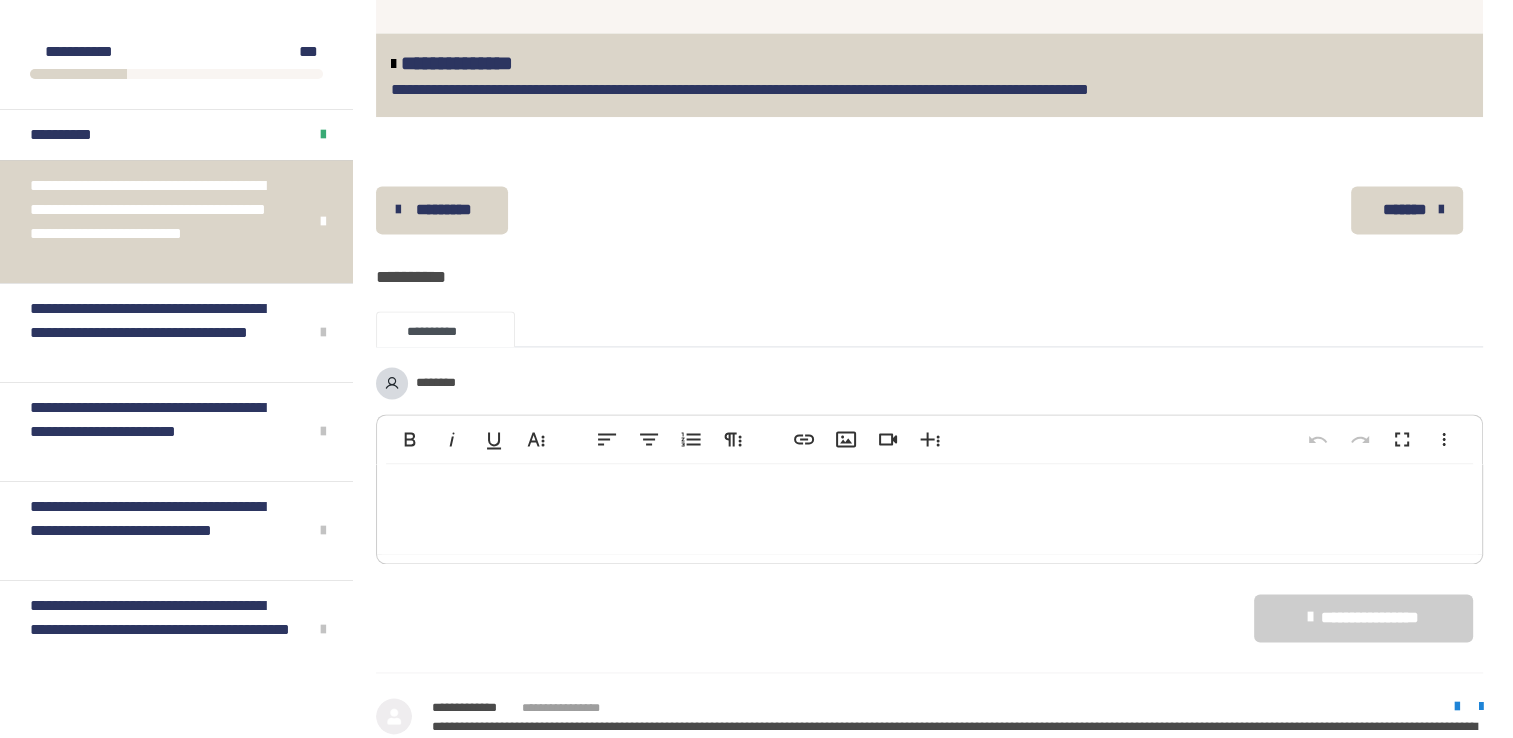 scroll, scrollTop: 2640, scrollLeft: 0, axis: vertical 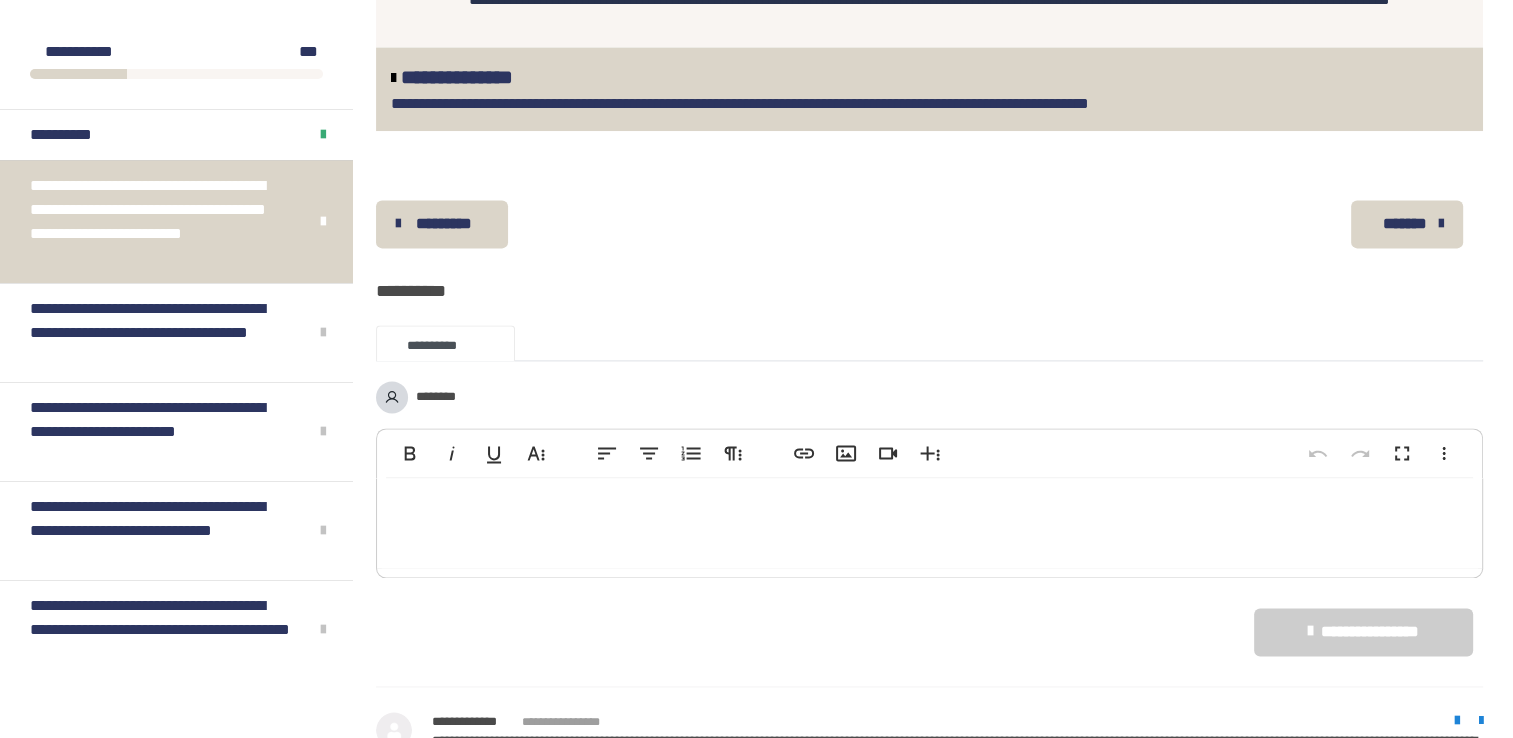click on "*******" at bounding box center [1405, 224] 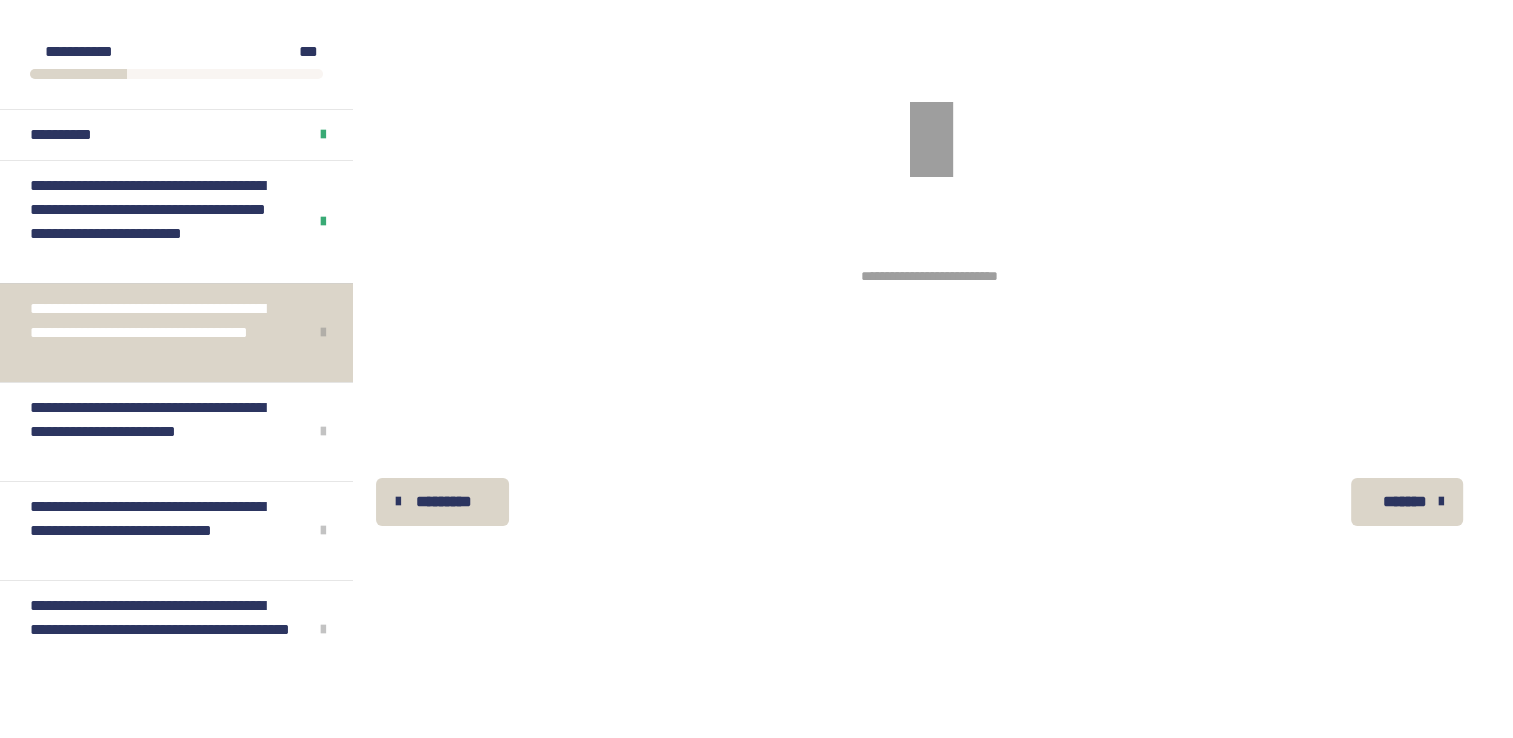 scroll, scrollTop: 340, scrollLeft: 0, axis: vertical 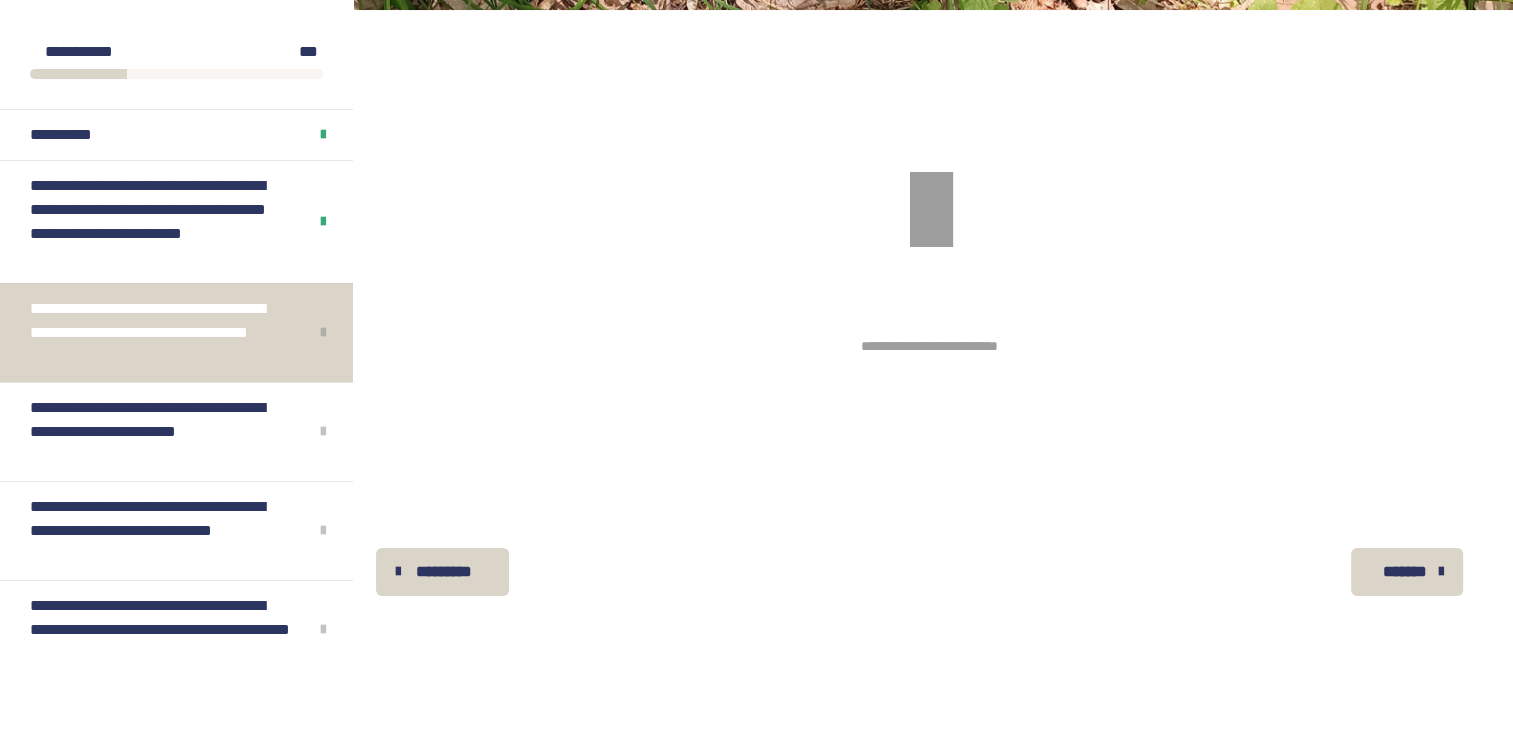 click on "**********" at bounding box center (161, 333) 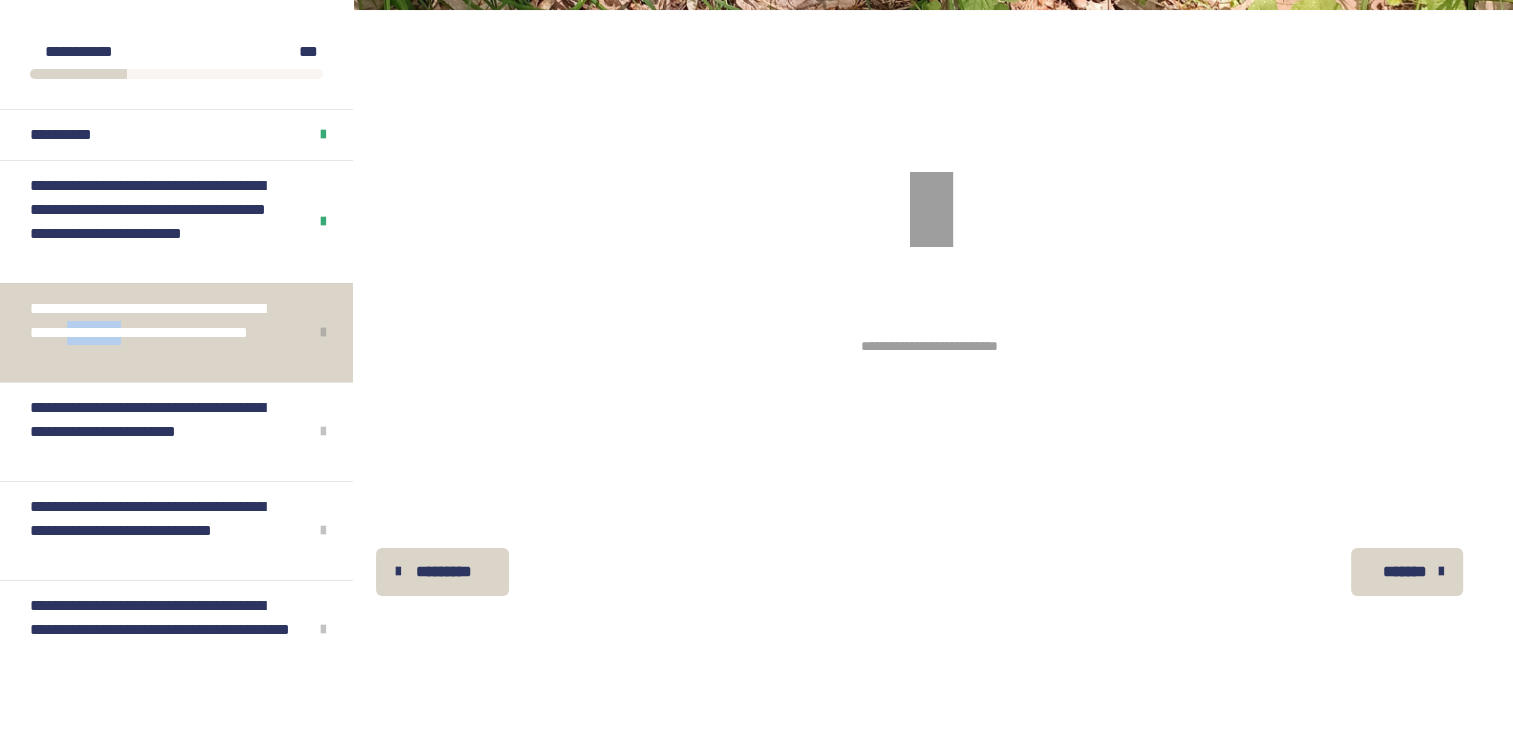 click on "**********" at bounding box center (161, 333) 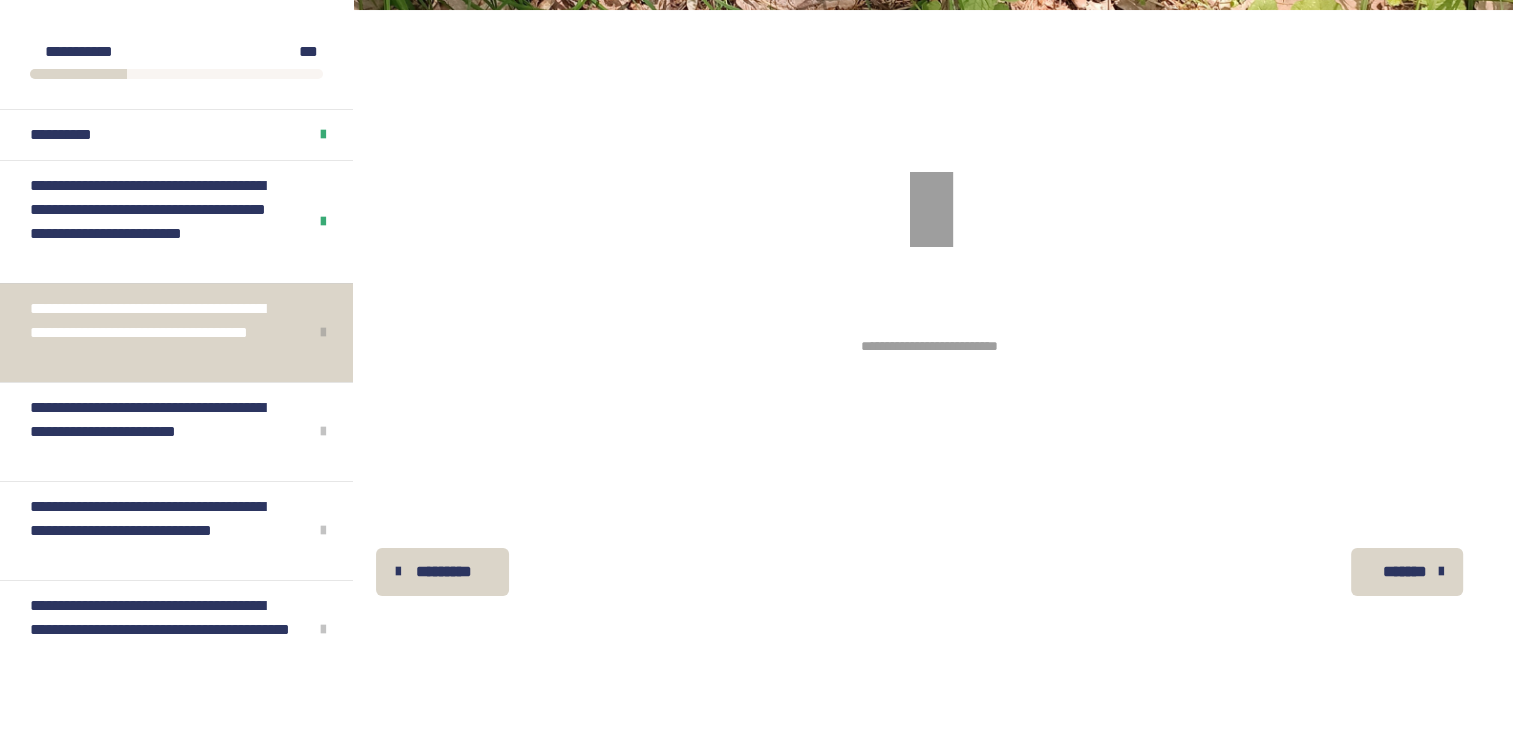 click on "**********" at bounding box center [929, 409] 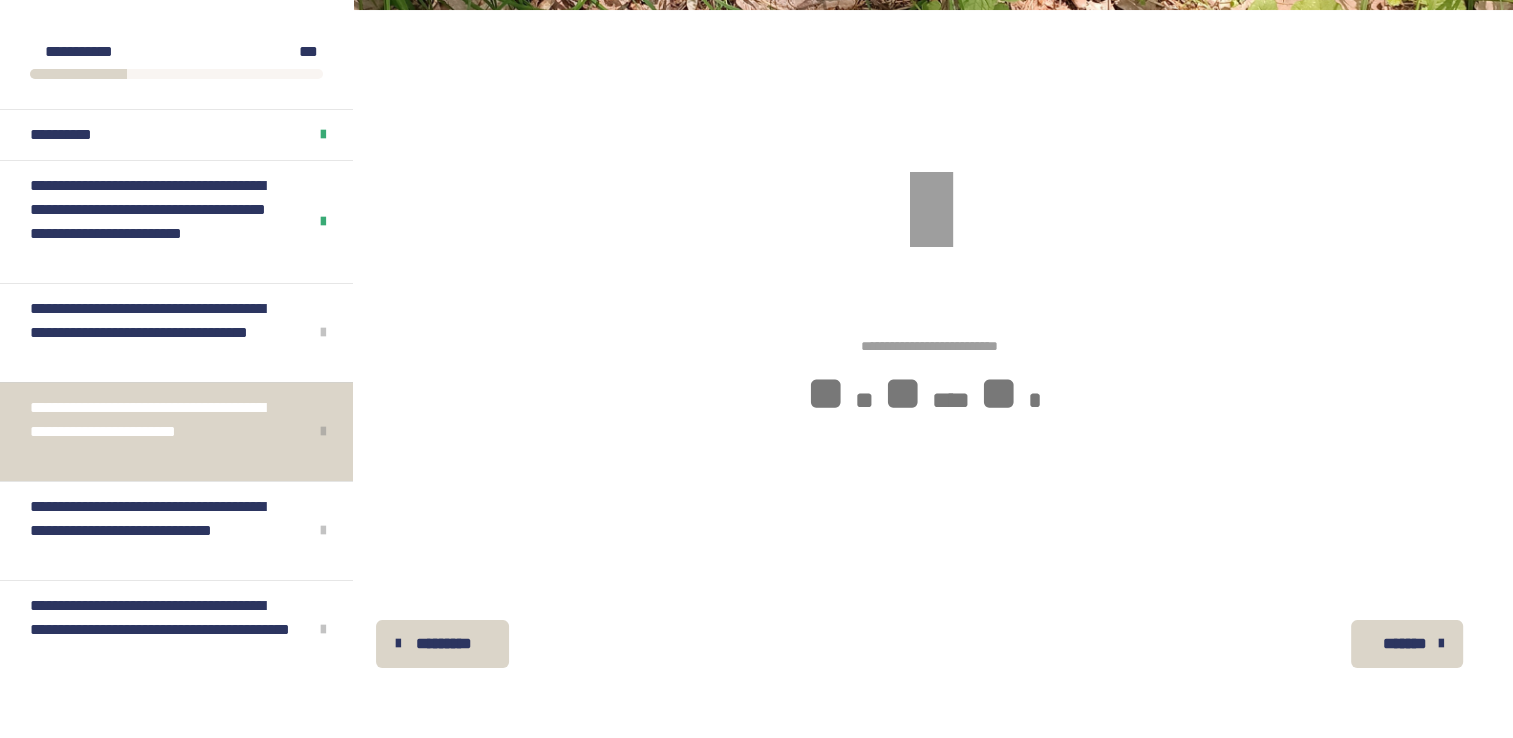 click on "*********" at bounding box center (444, 644) 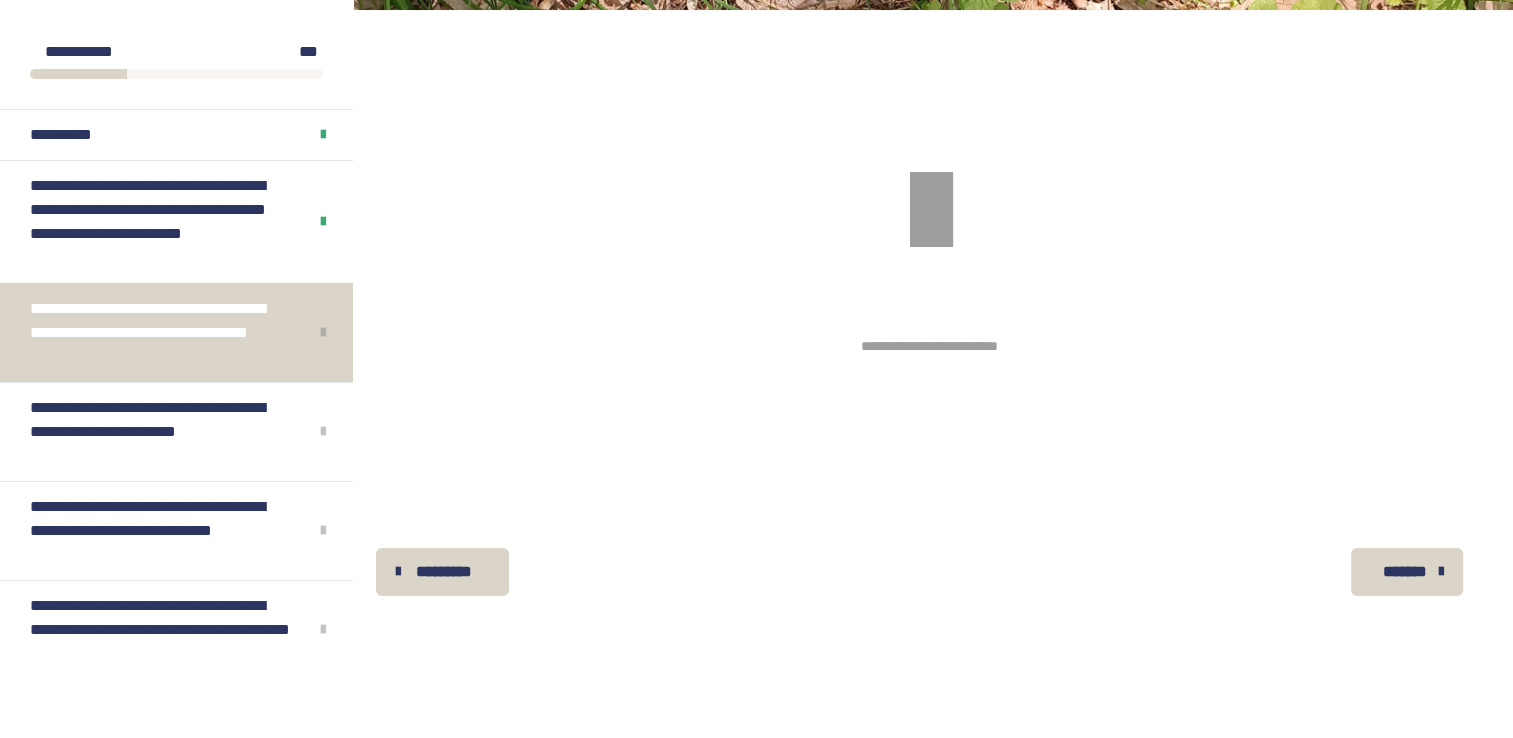 click on "**********" at bounding box center (929, 409) 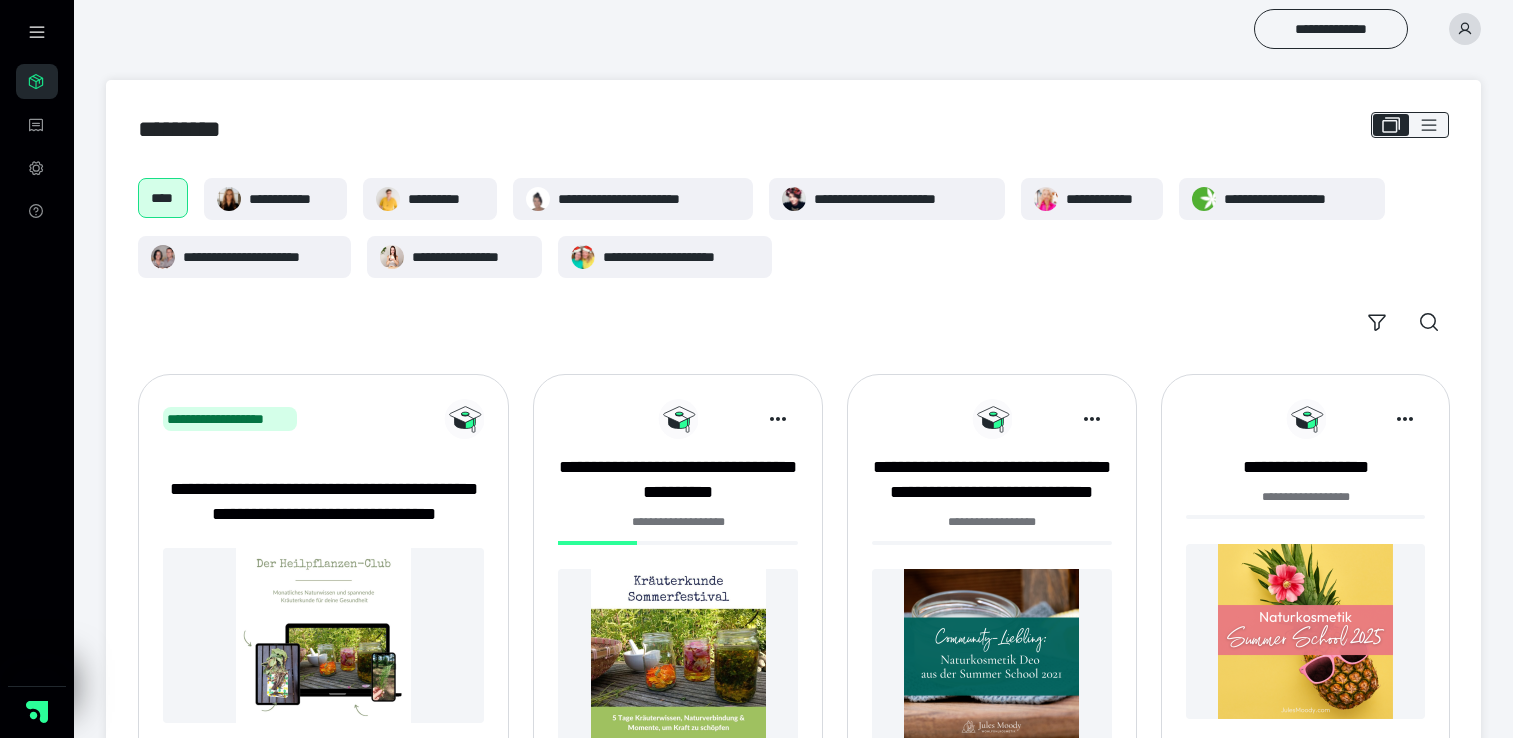 scroll, scrollTop: 0, scrollLeft: 0, axis: both 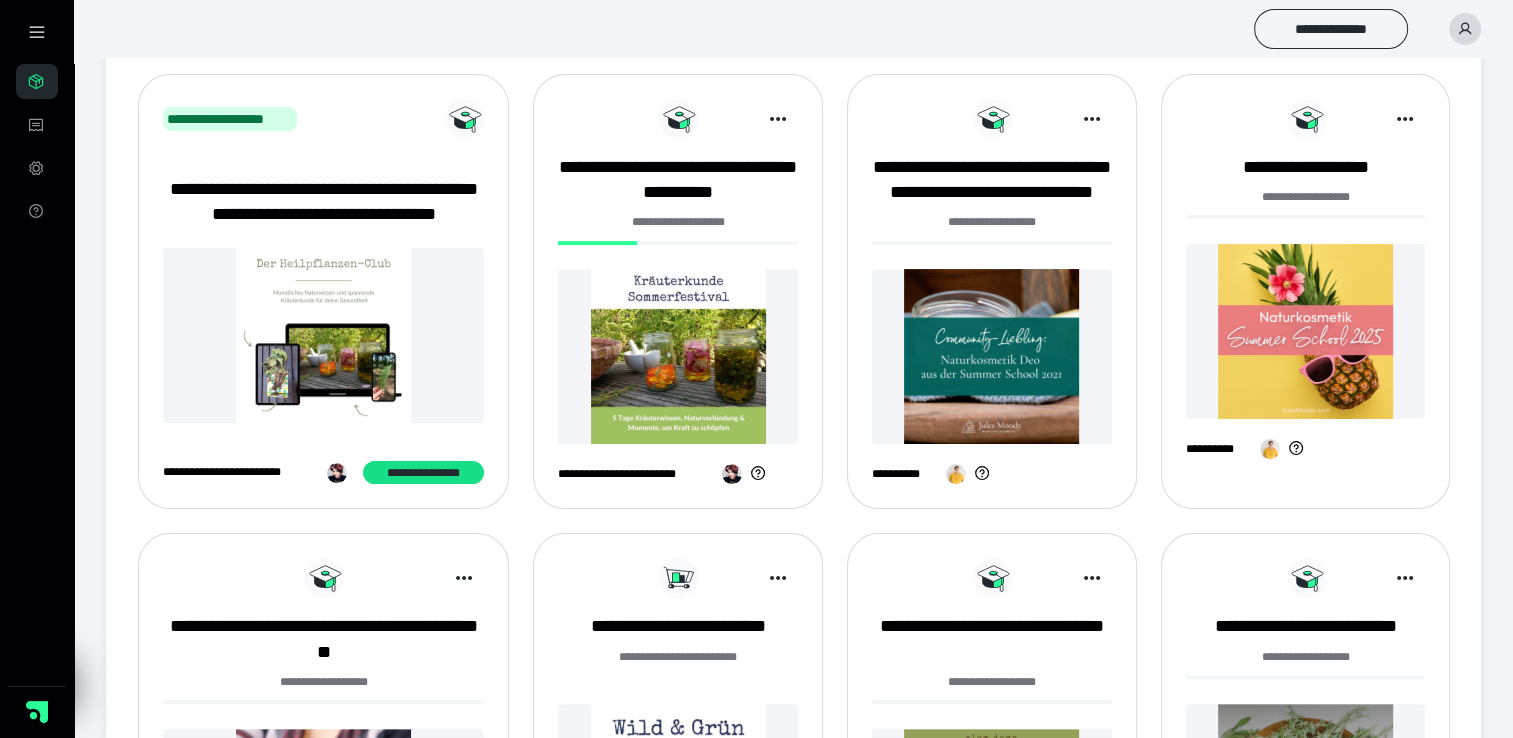 click at bounding box center [678, 356] 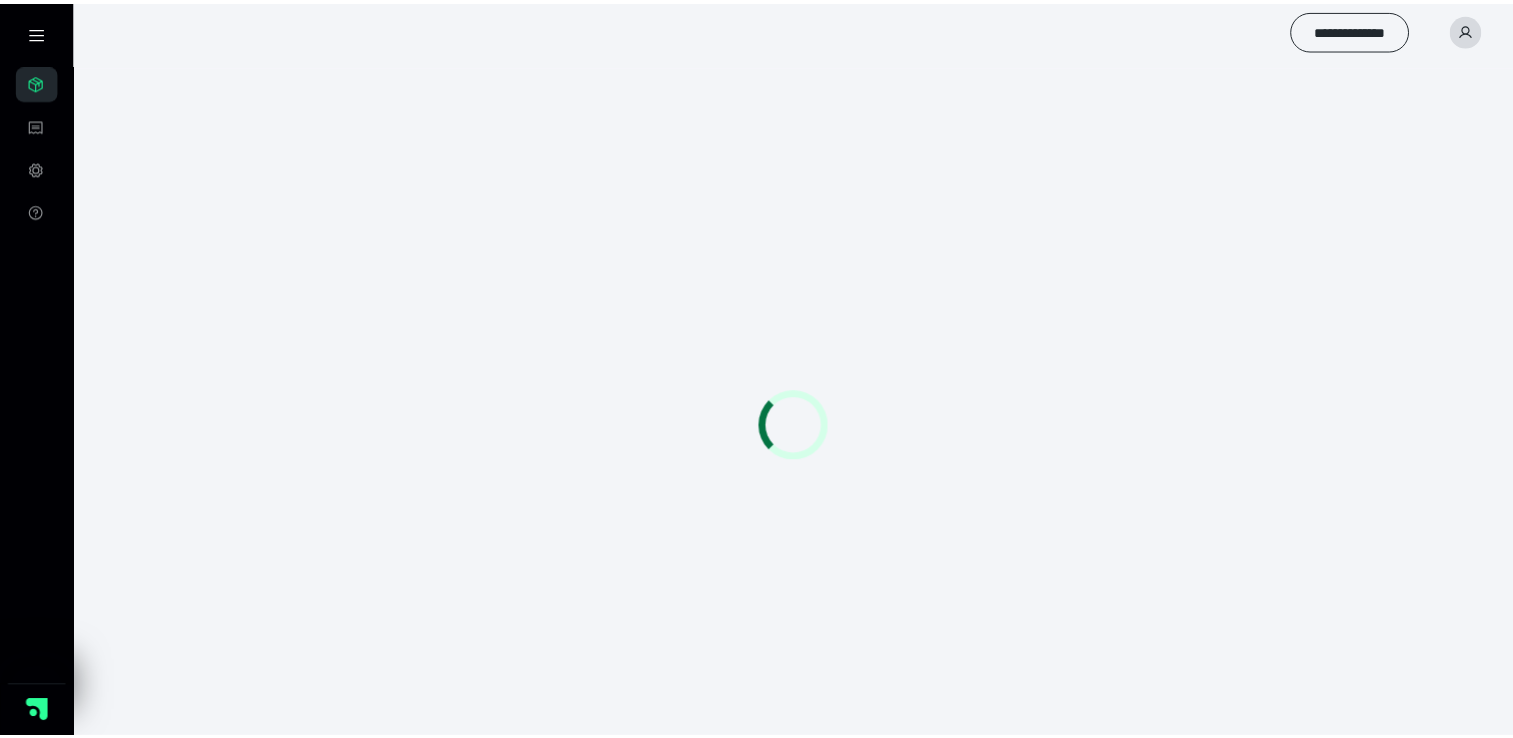 scroll, scrollTop: 0, scrollLeft: 0, axis: both 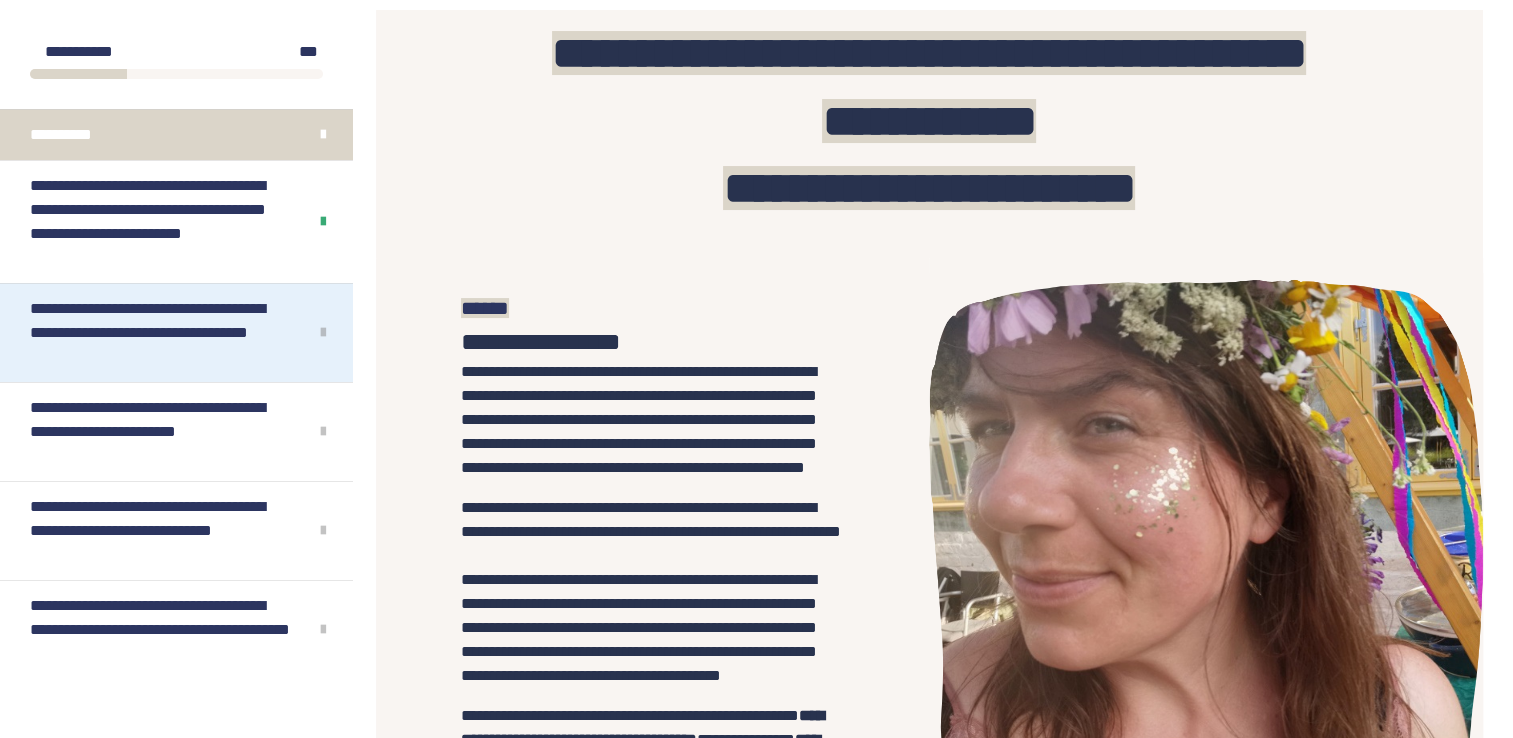 click on "**********" at bounding box center [161, 333] 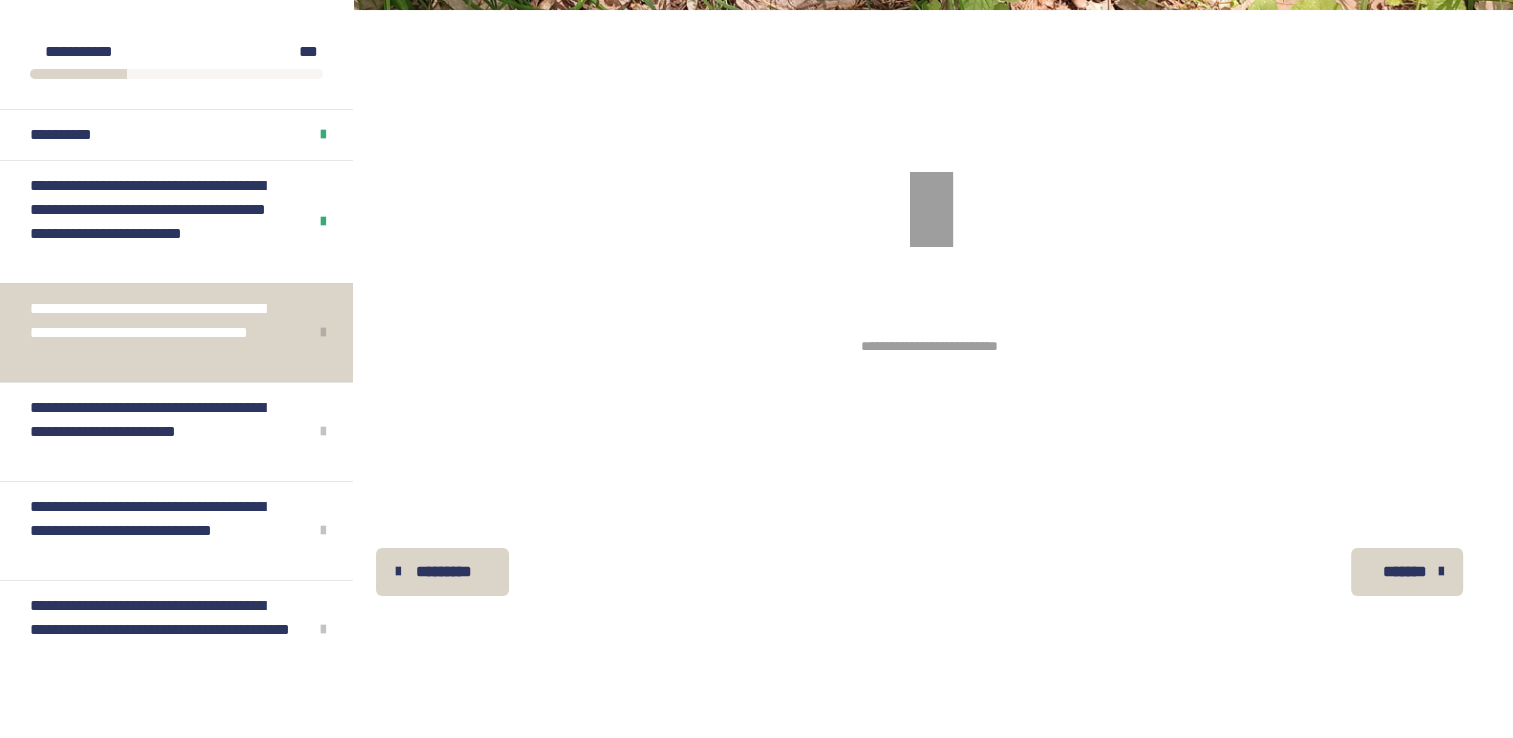 click on "**********" at bounding box center (929, 346) 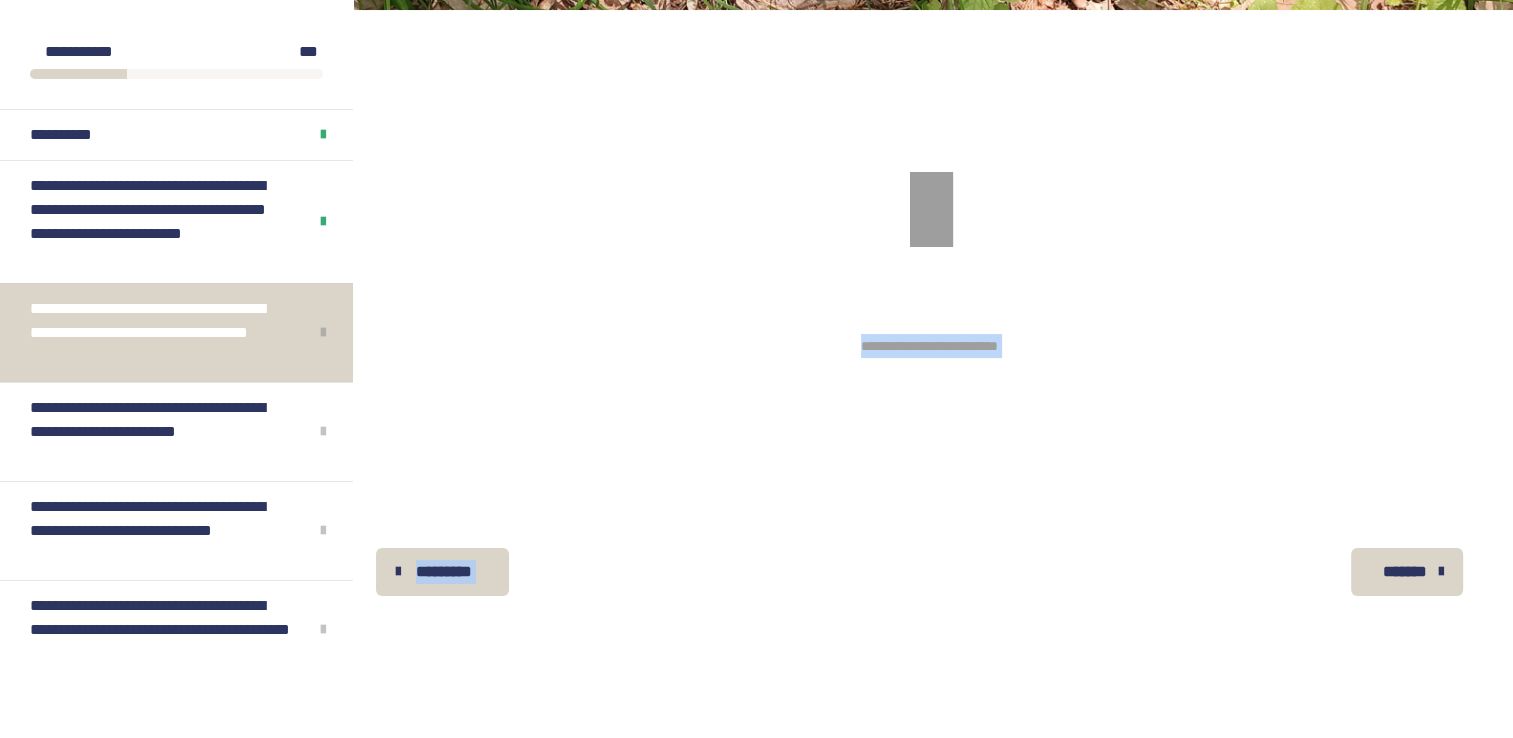 drag, startPoint x: 814, startPoint y: 344, endPoint x: 1104, endPoint y: 454, distance: 310.16125 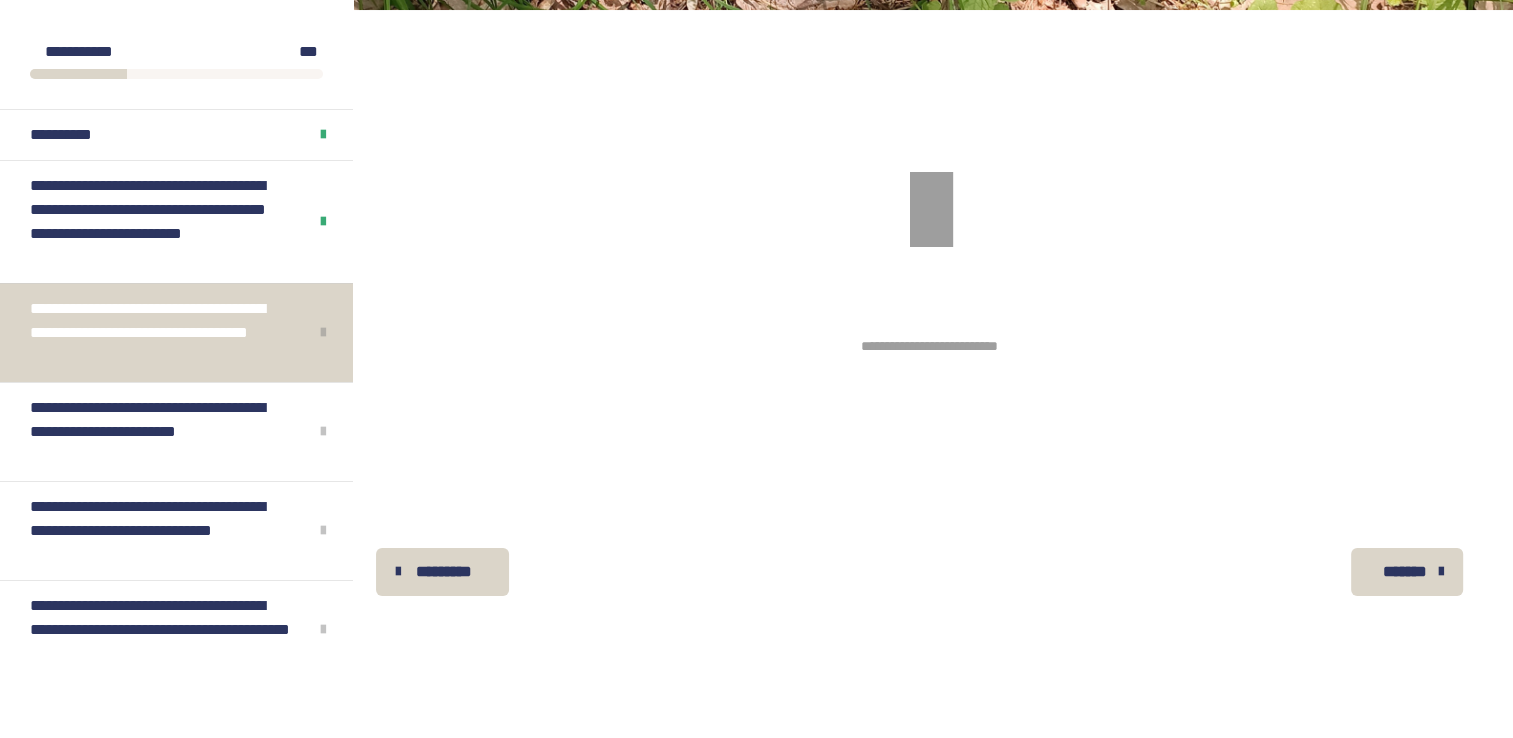 click on "**********" at bounding box center [929, 409] 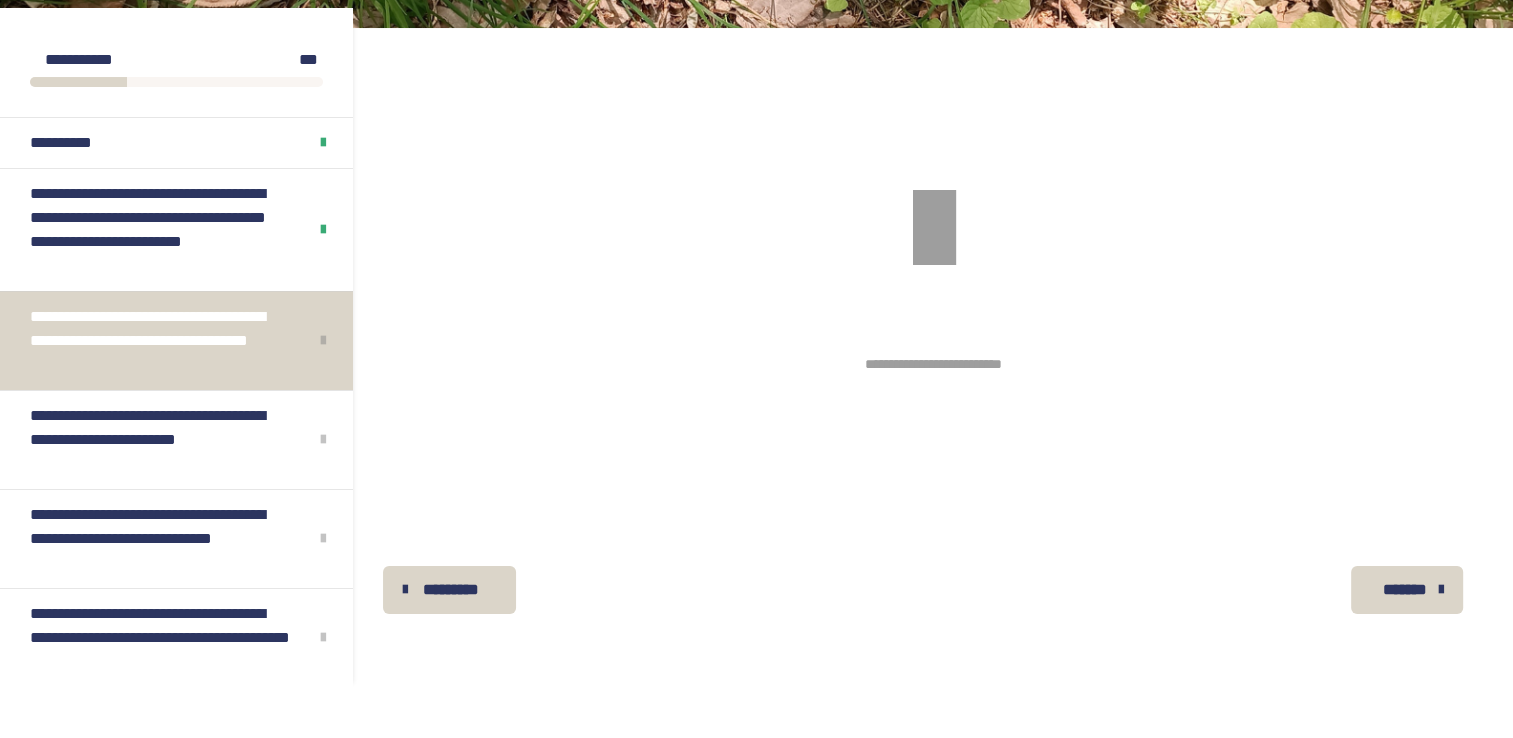 scroll, scrollTop: 300, scrollLeft: 0, axis: vertical 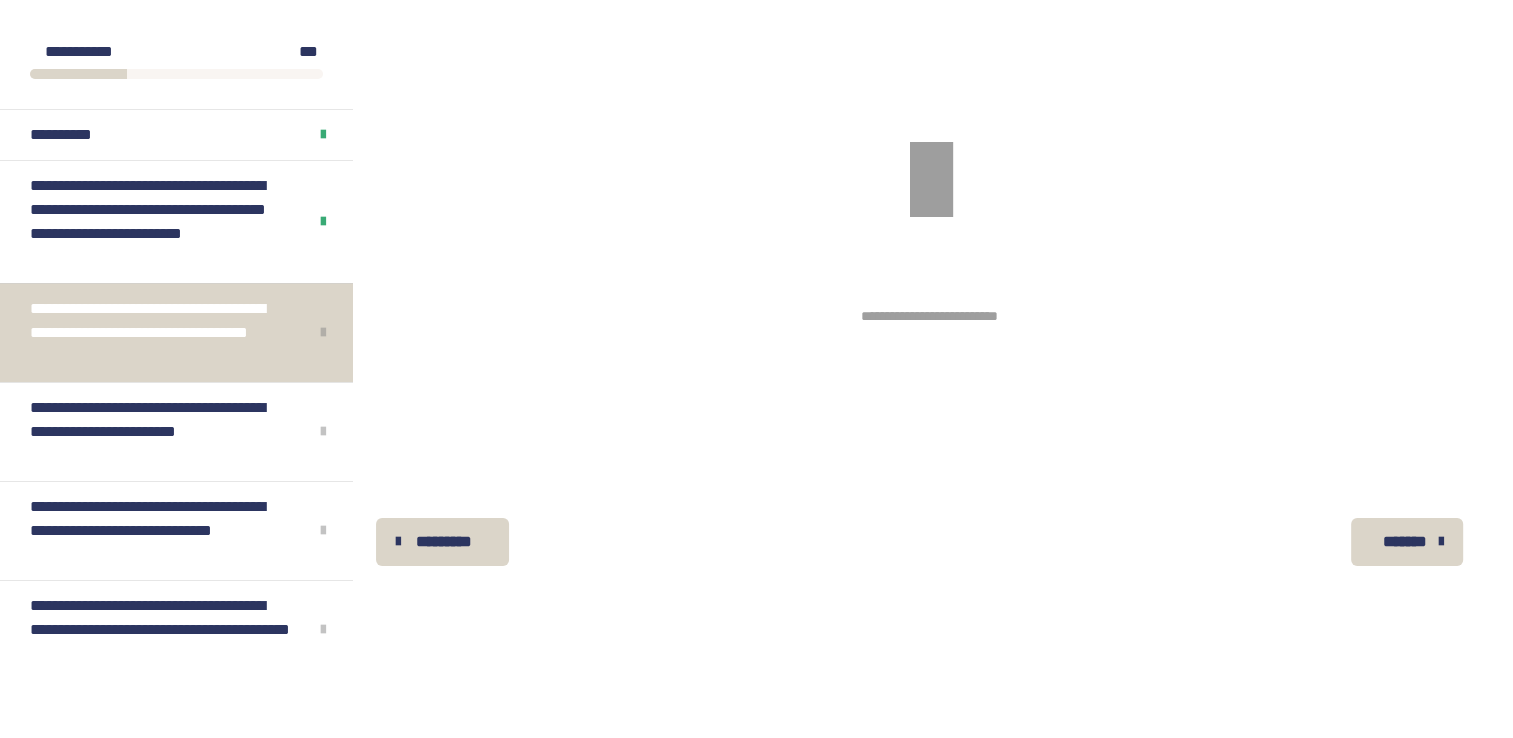 click on "**********" at bounding box center [929, 316] 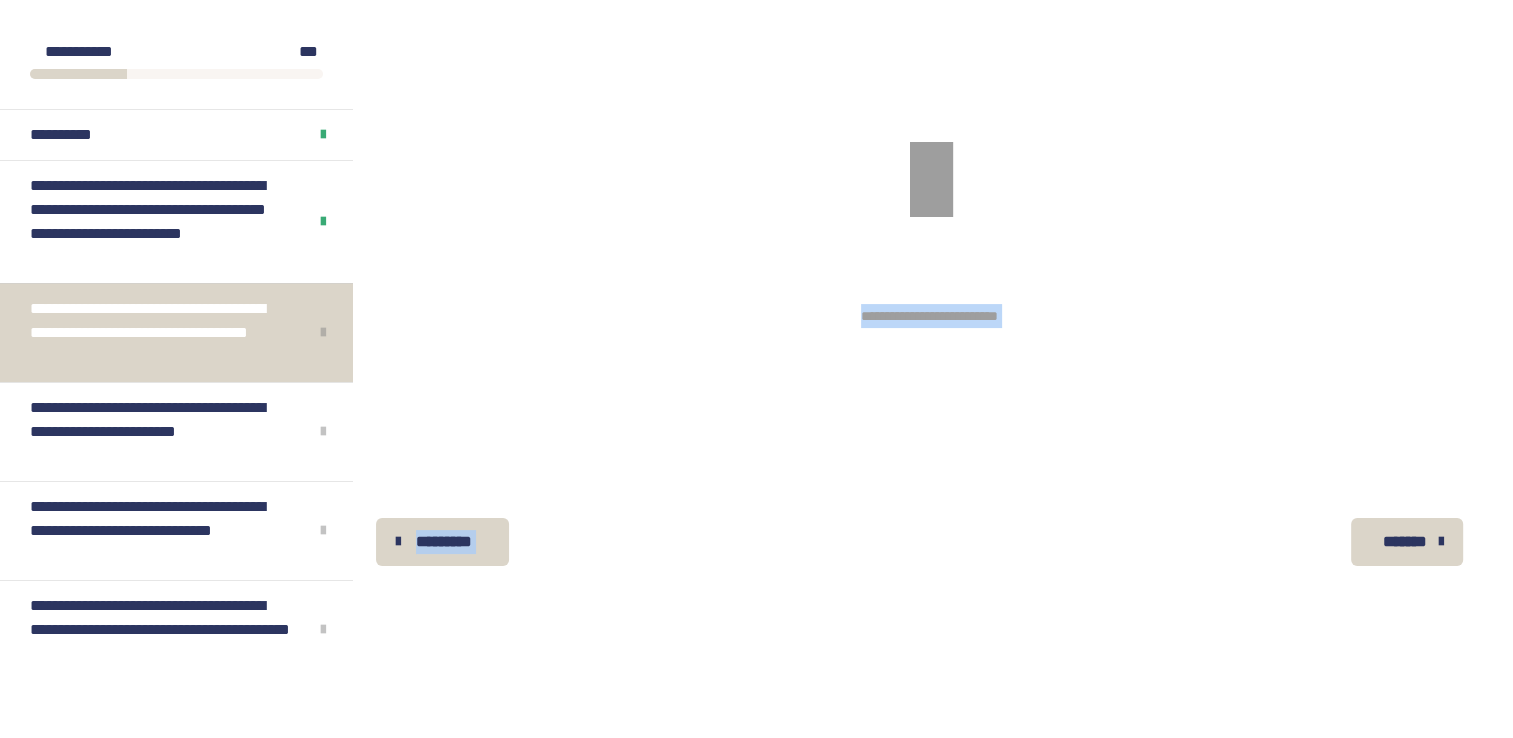 drag, startPoint x: 887, startPoint y: 357, endPoint x: 1028, endPoint y: 402, distance: 148.00676 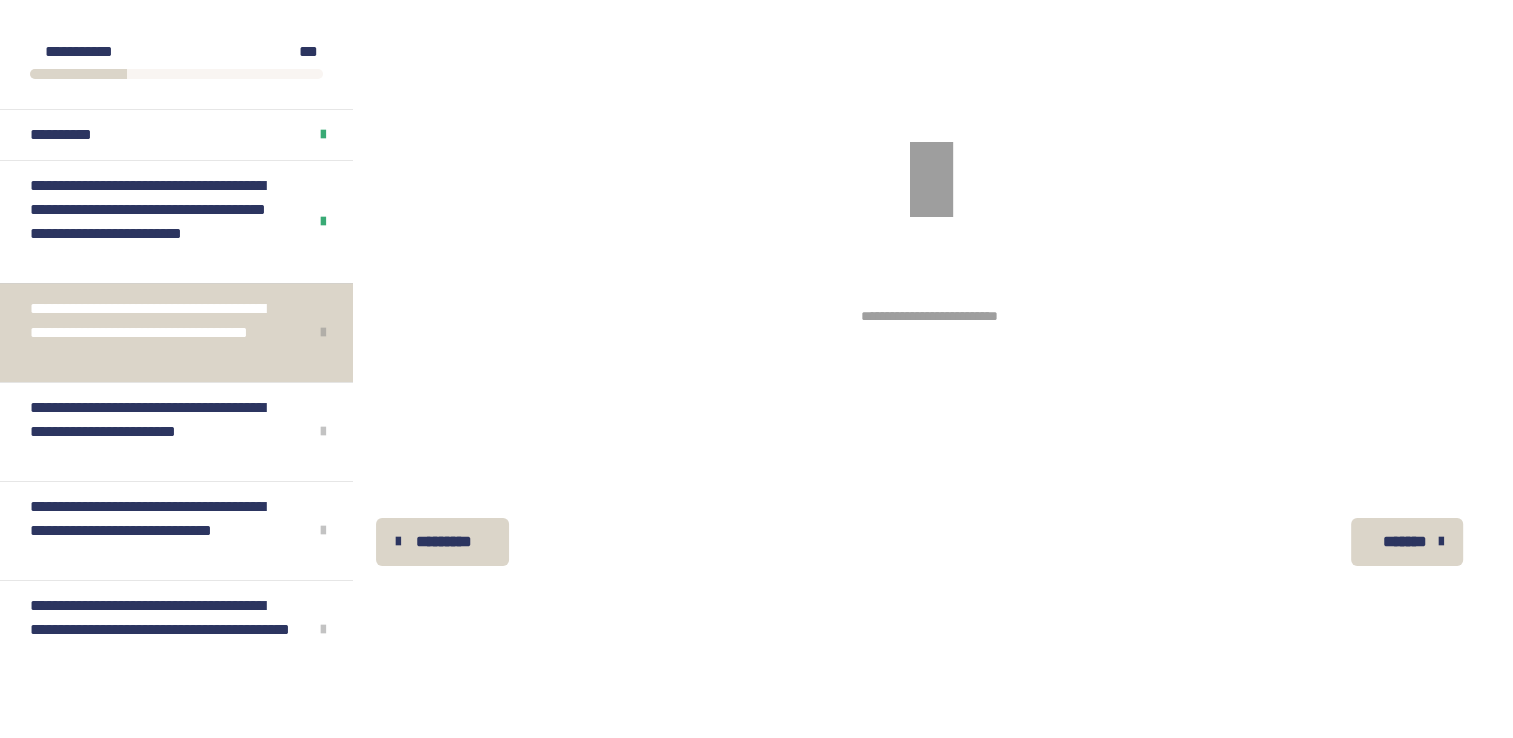 click on "**********" at bounding box center (929, 379) 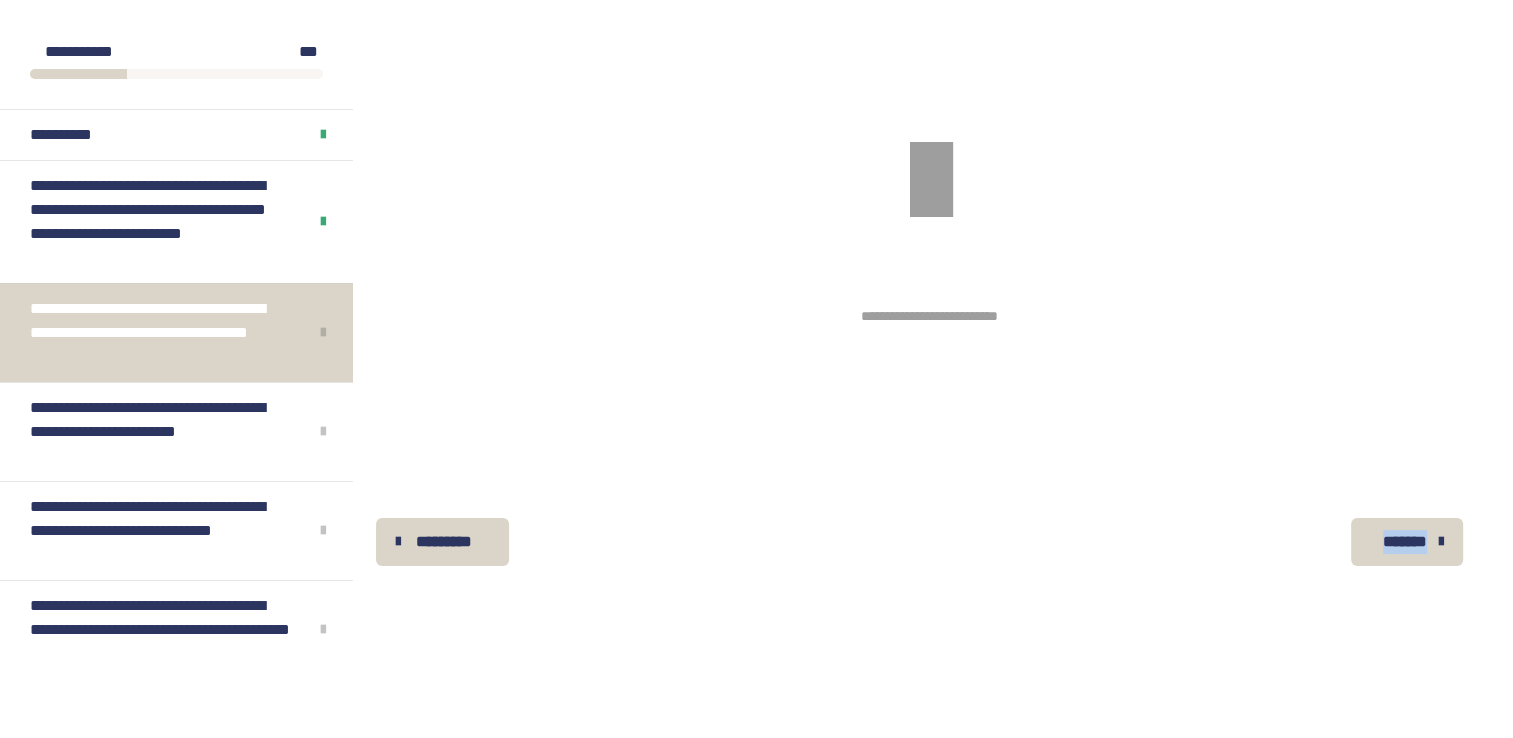 click on "**********" at bounding box center [929, 379] 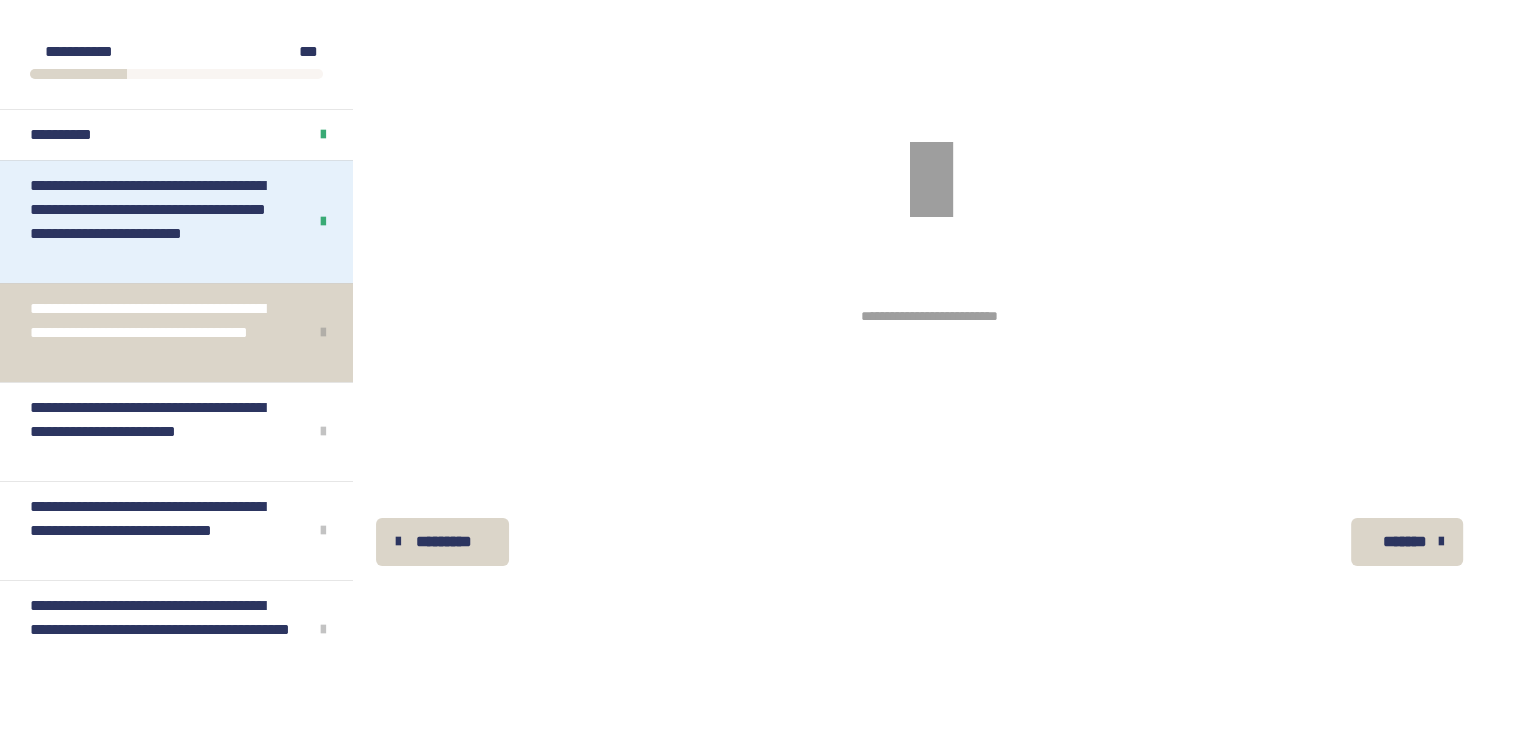 click on "**********" at bounding box center [160, 222] 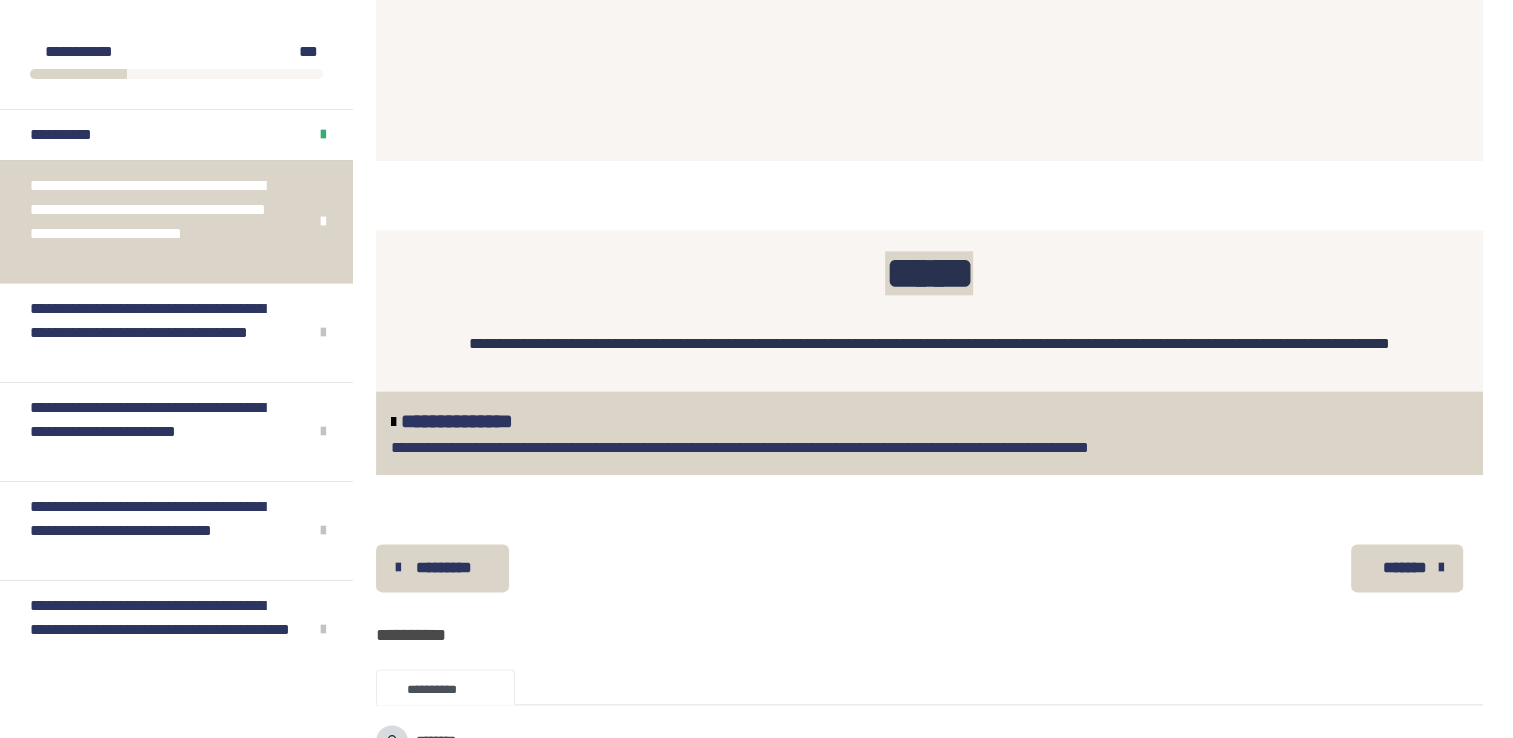 scroll, scrollTop: 2270, scrollLeft: 0, axis: vertical 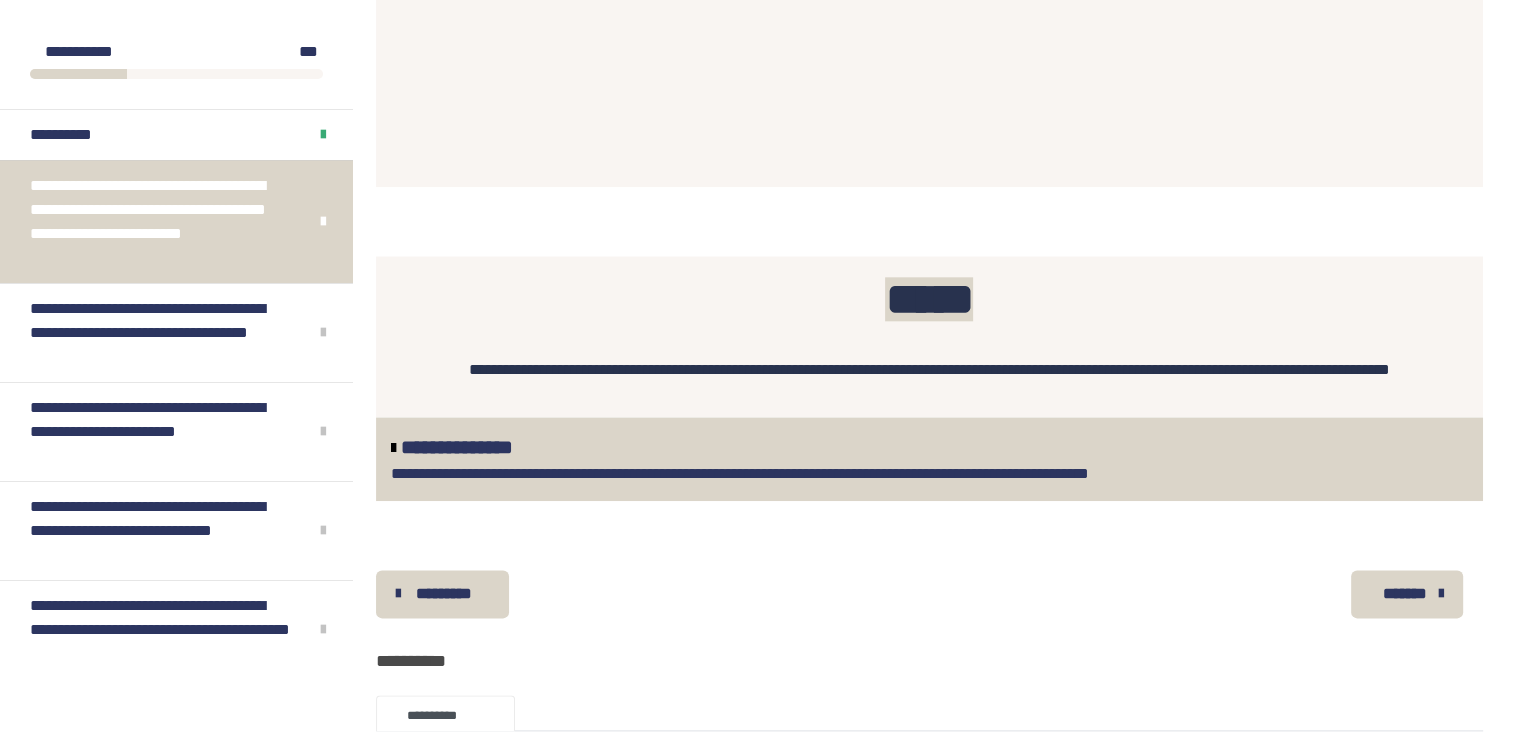 click on "*******" at bounding box center (1405, 594) 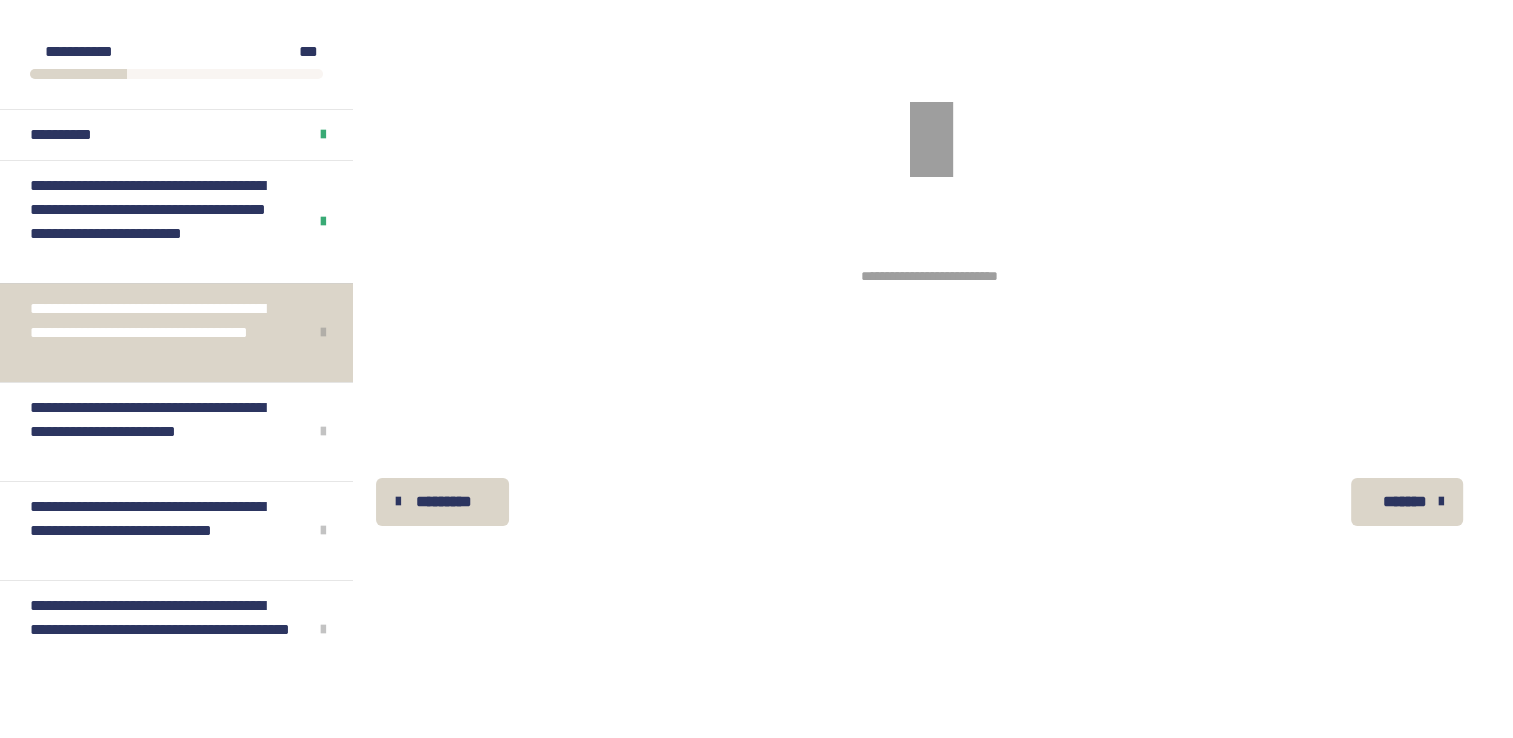 click on "*******" at bounding box center [1405, 502] 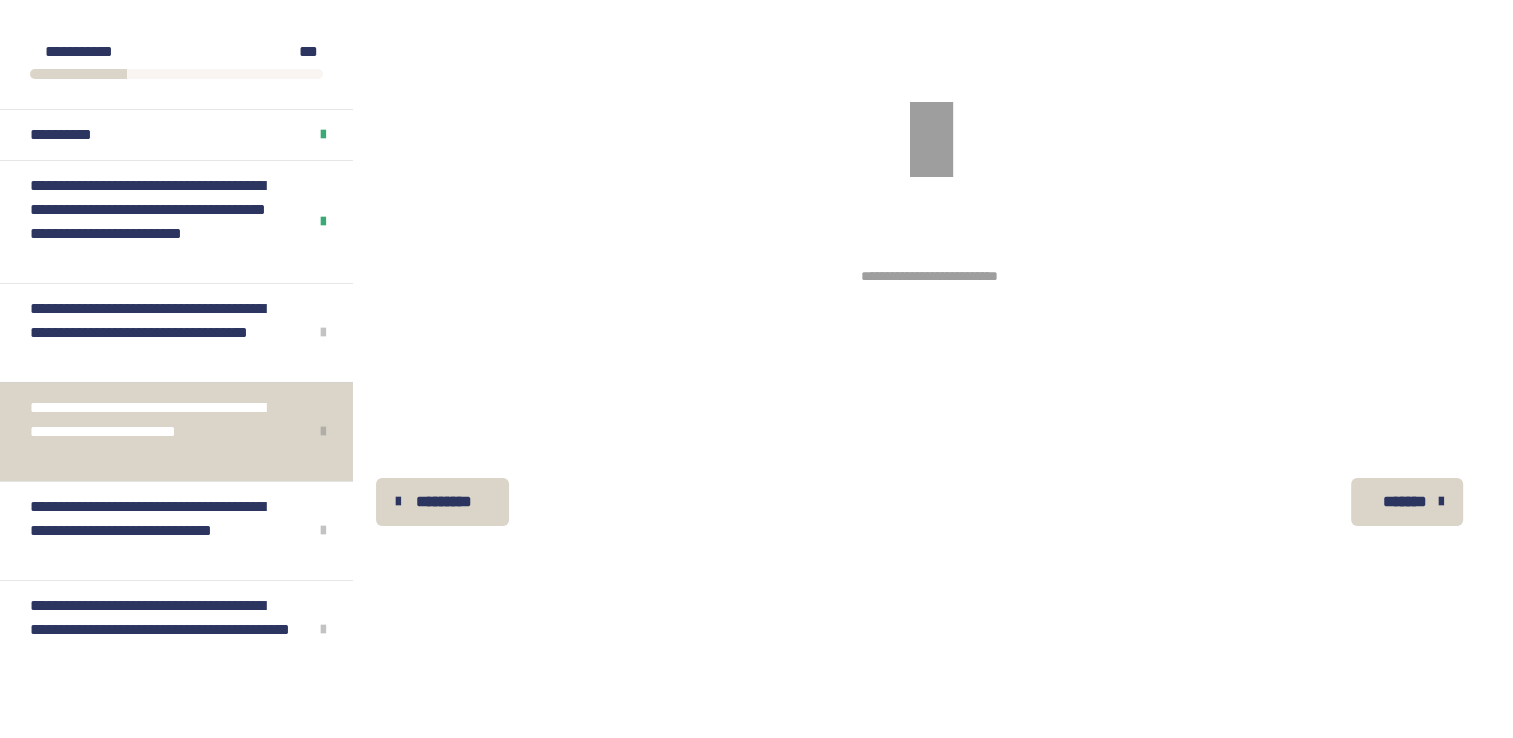 click on "*******" at bounding box center (1405, 502) 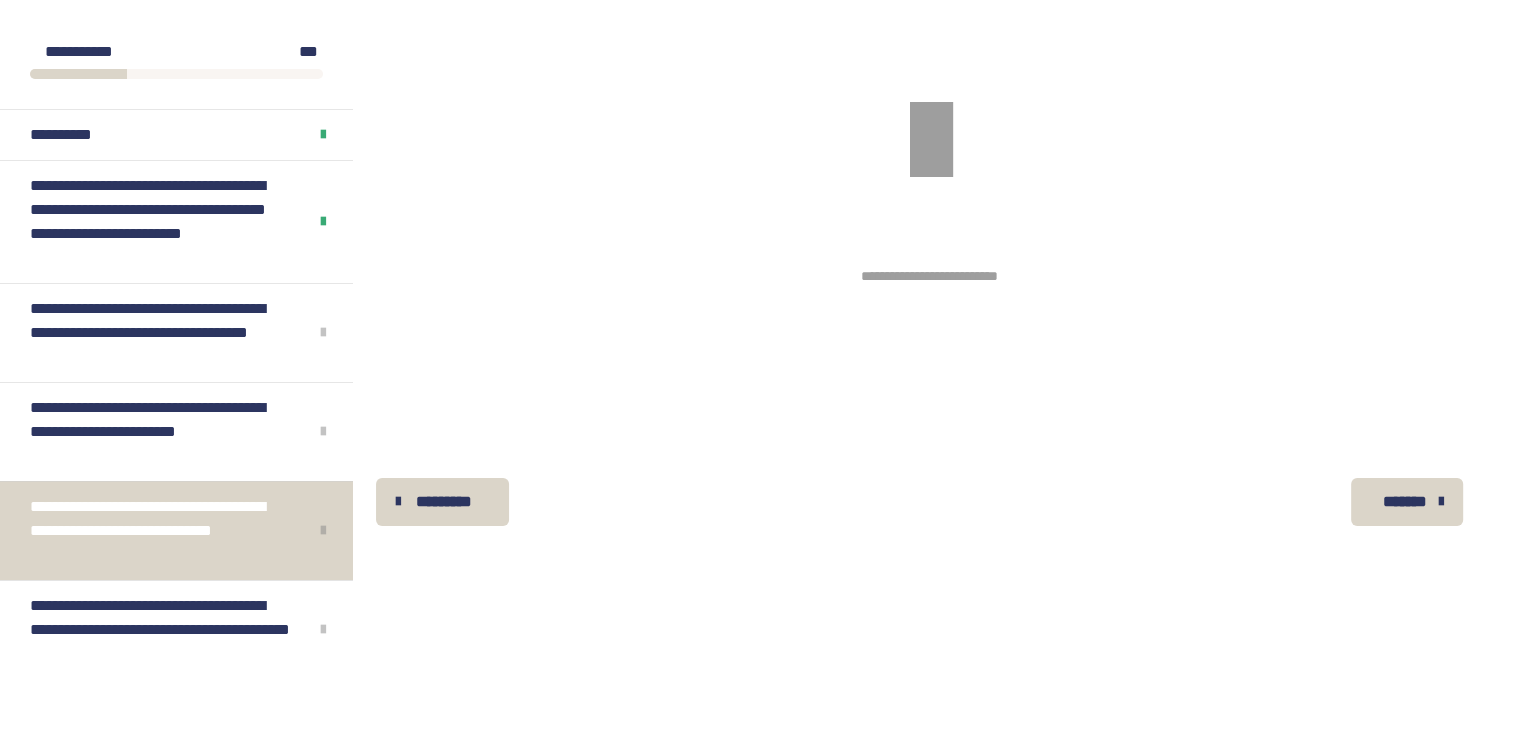 click on "**********" at bounding box center (929, 179) 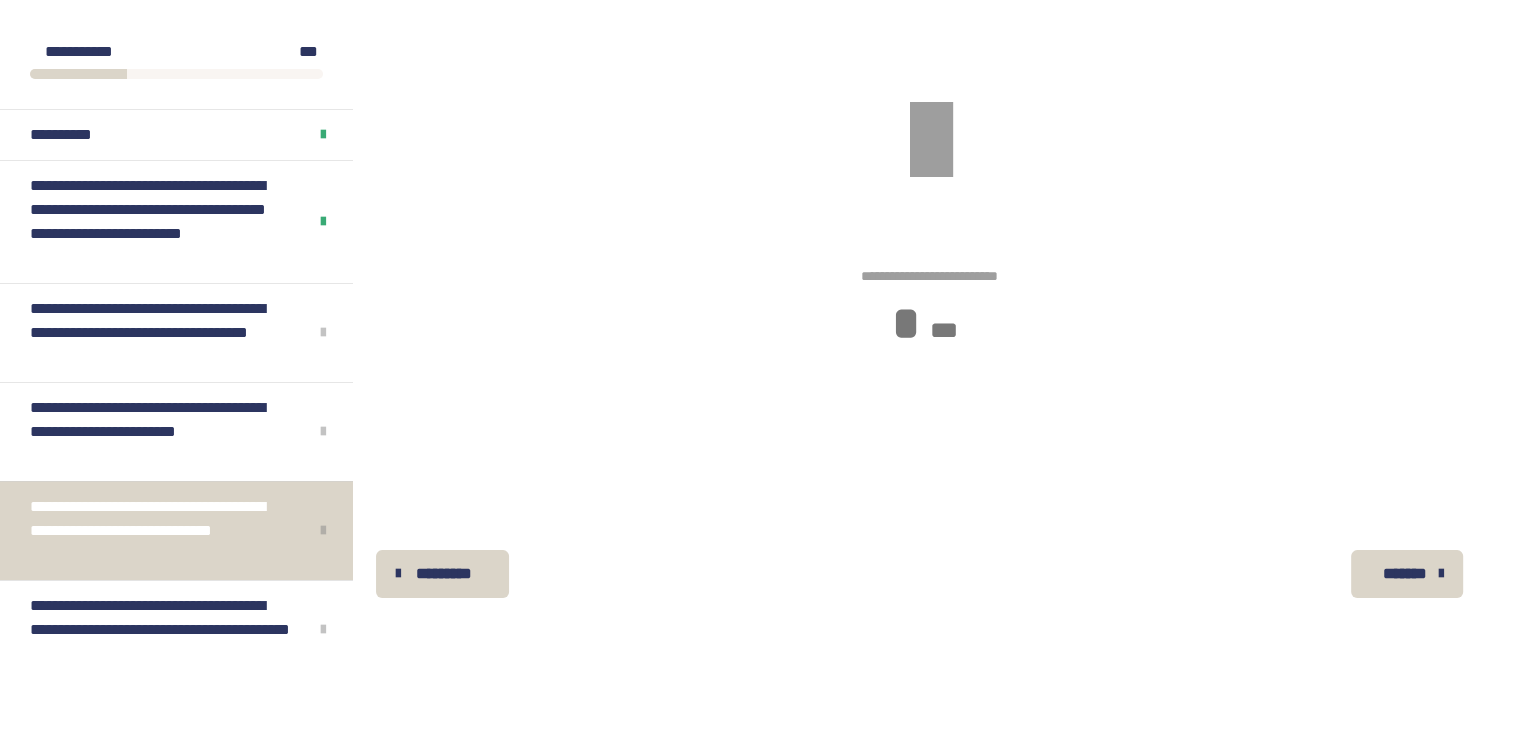 click on "* ***" at bounding box center (929, 324) 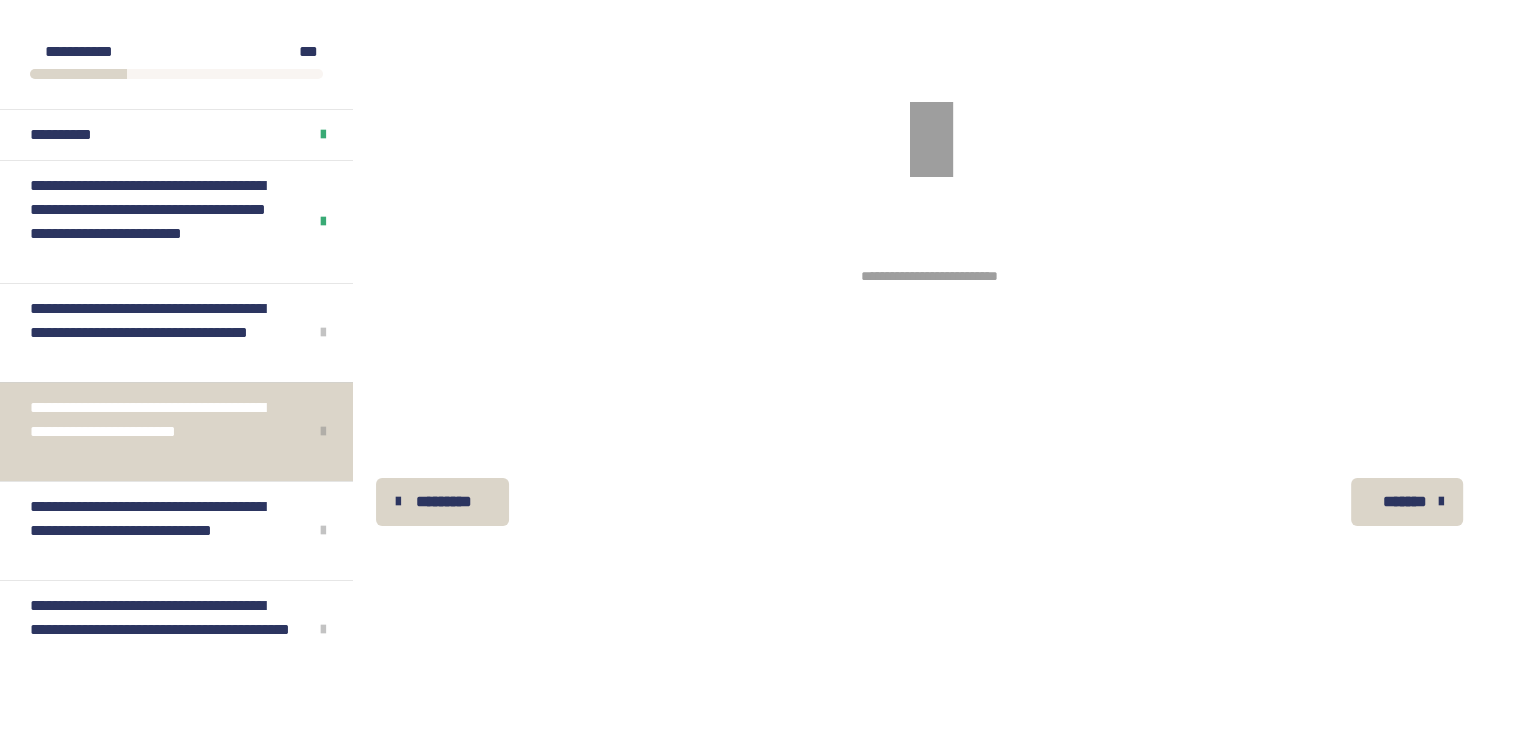 click on "**********" at bounding box center (929, 339) 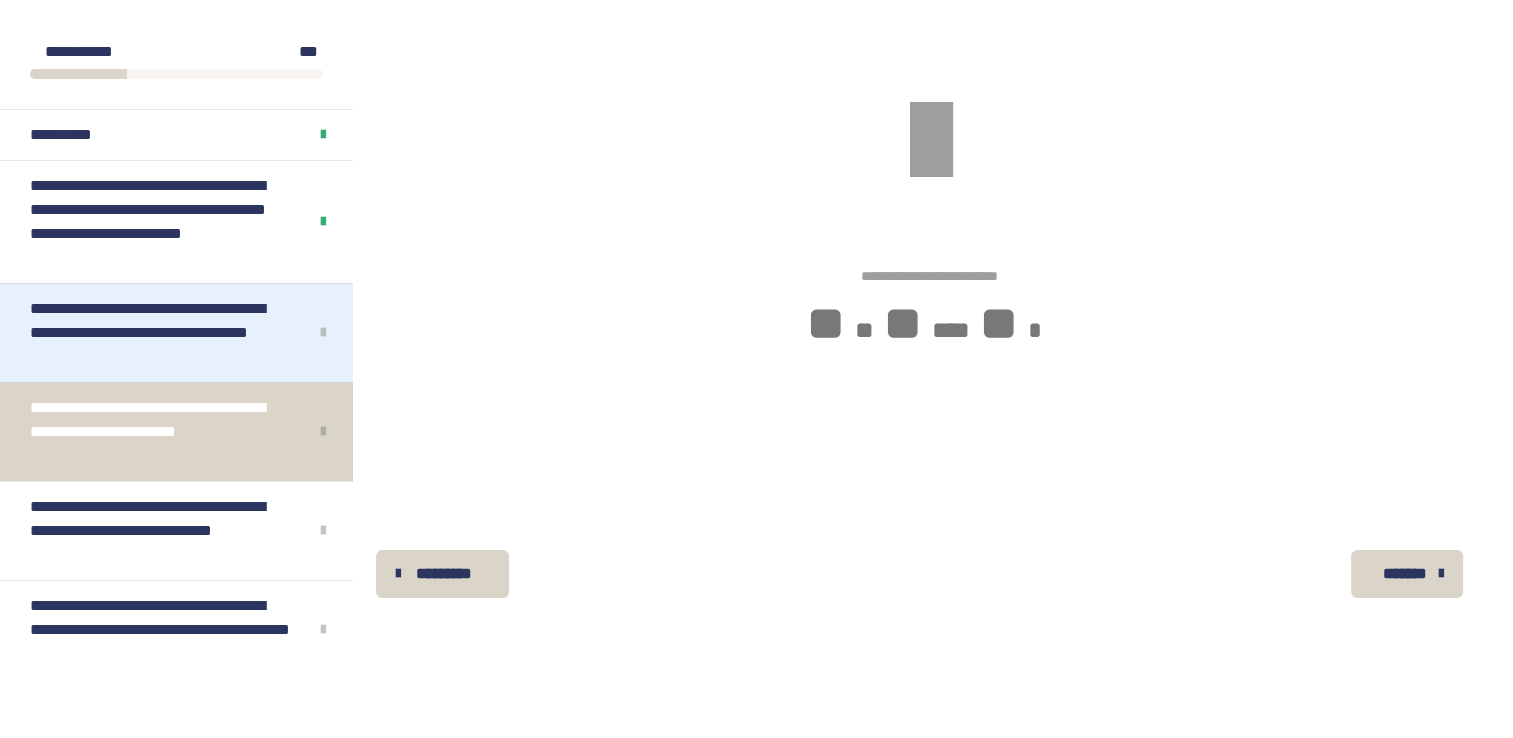 click on "**********" at bounding box center (161, 333) 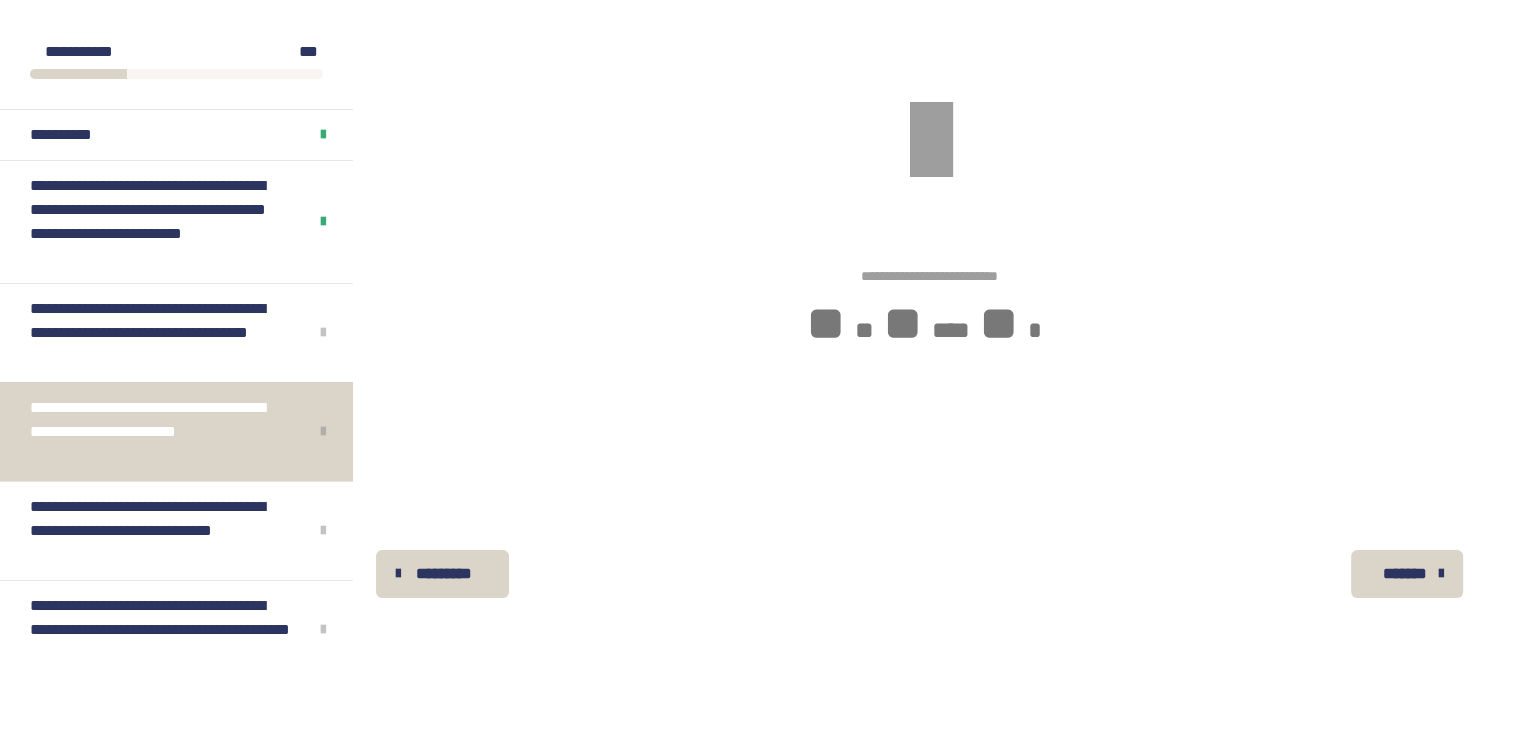 scroll, scrollTop: 270, scrollLeft: 0, axis: vertical 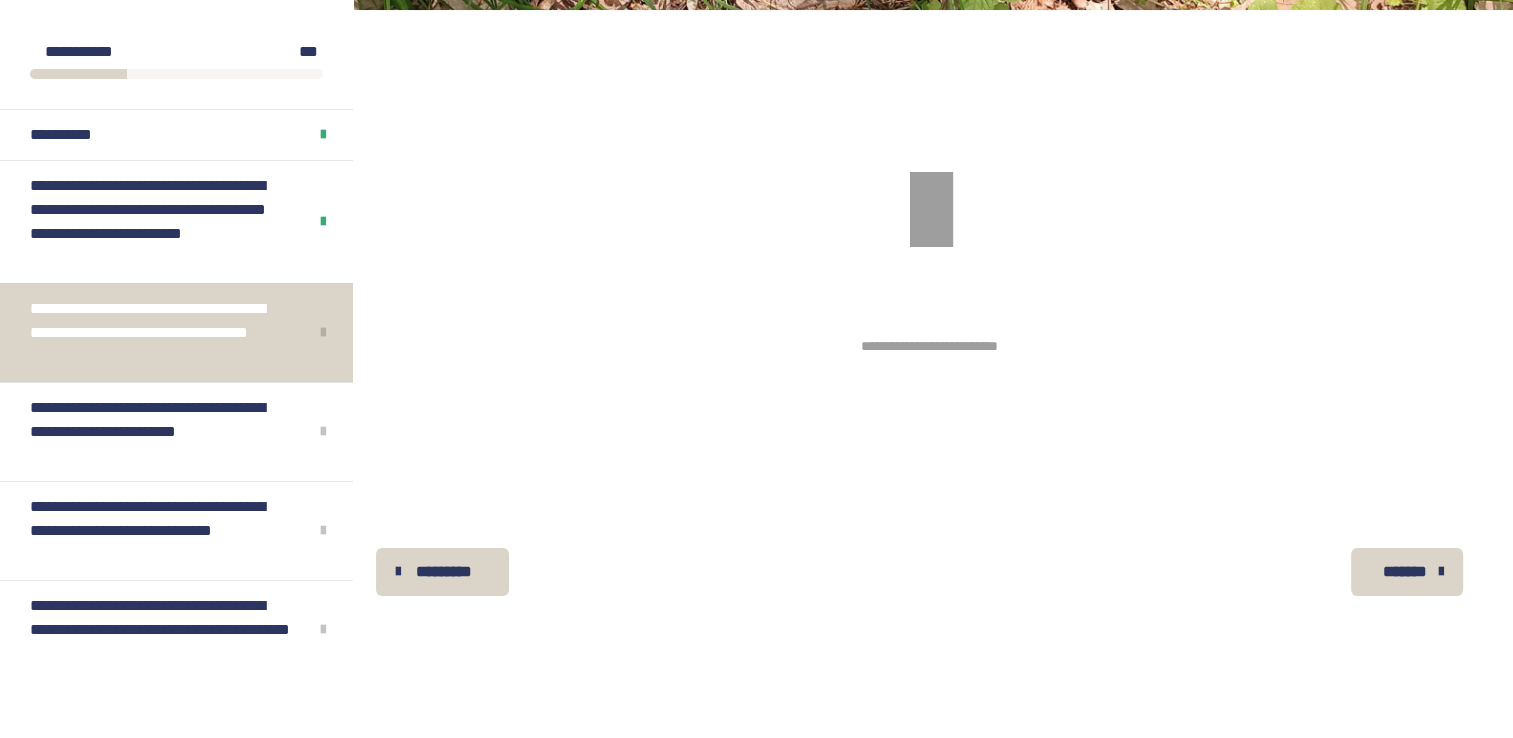 click on "*********" at bounding box center (444, 572) 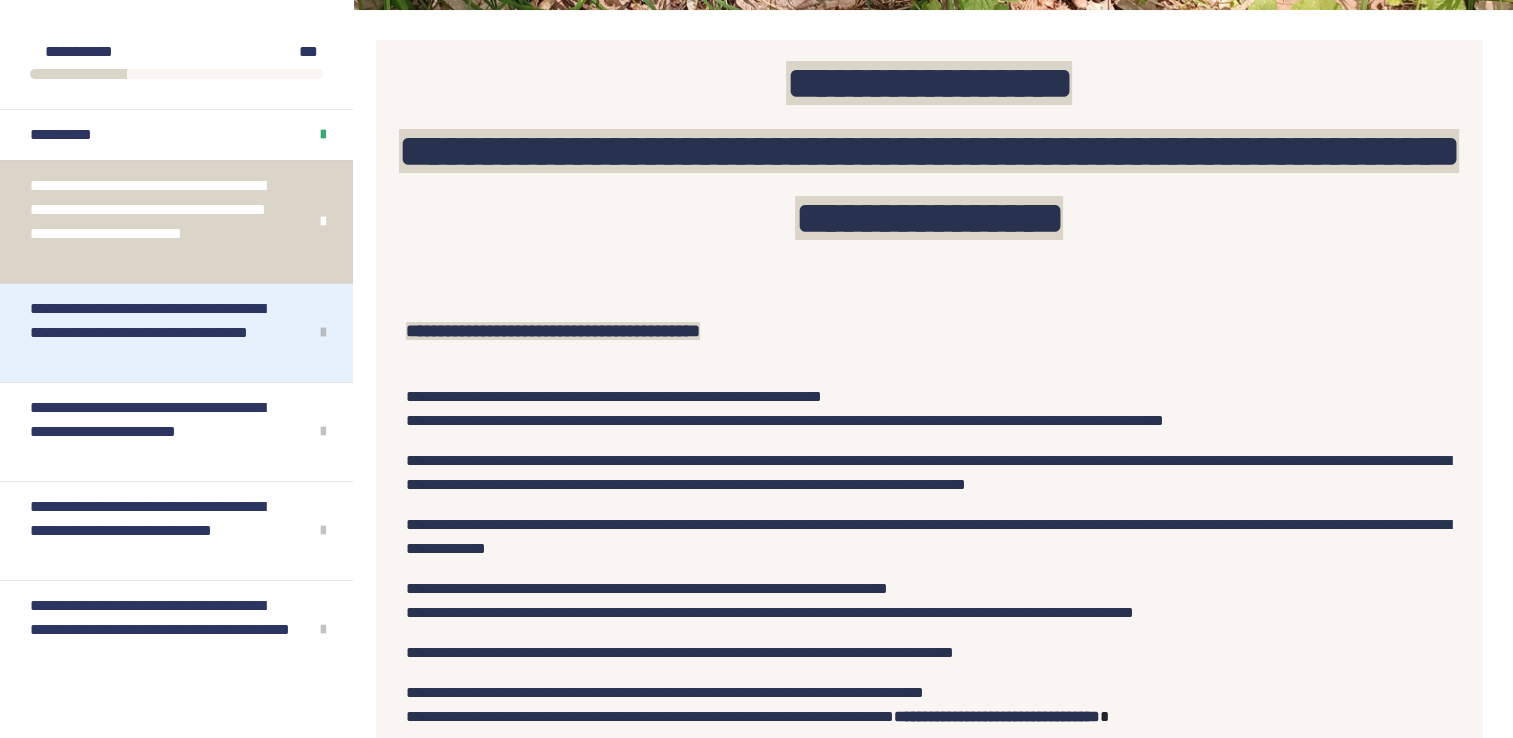 click on "**********" at bounding box center [161, 333] 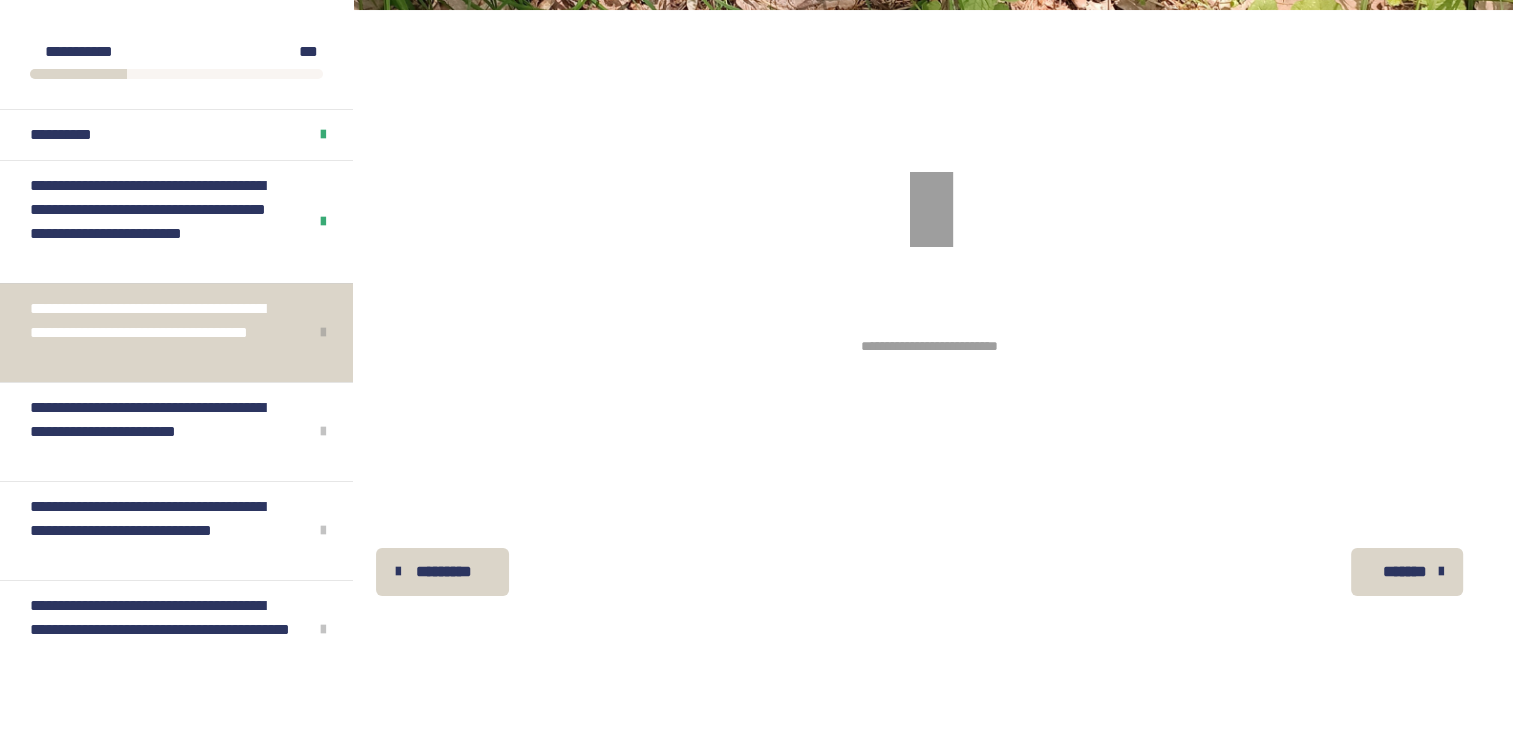 click at bounding box center (323, 333) 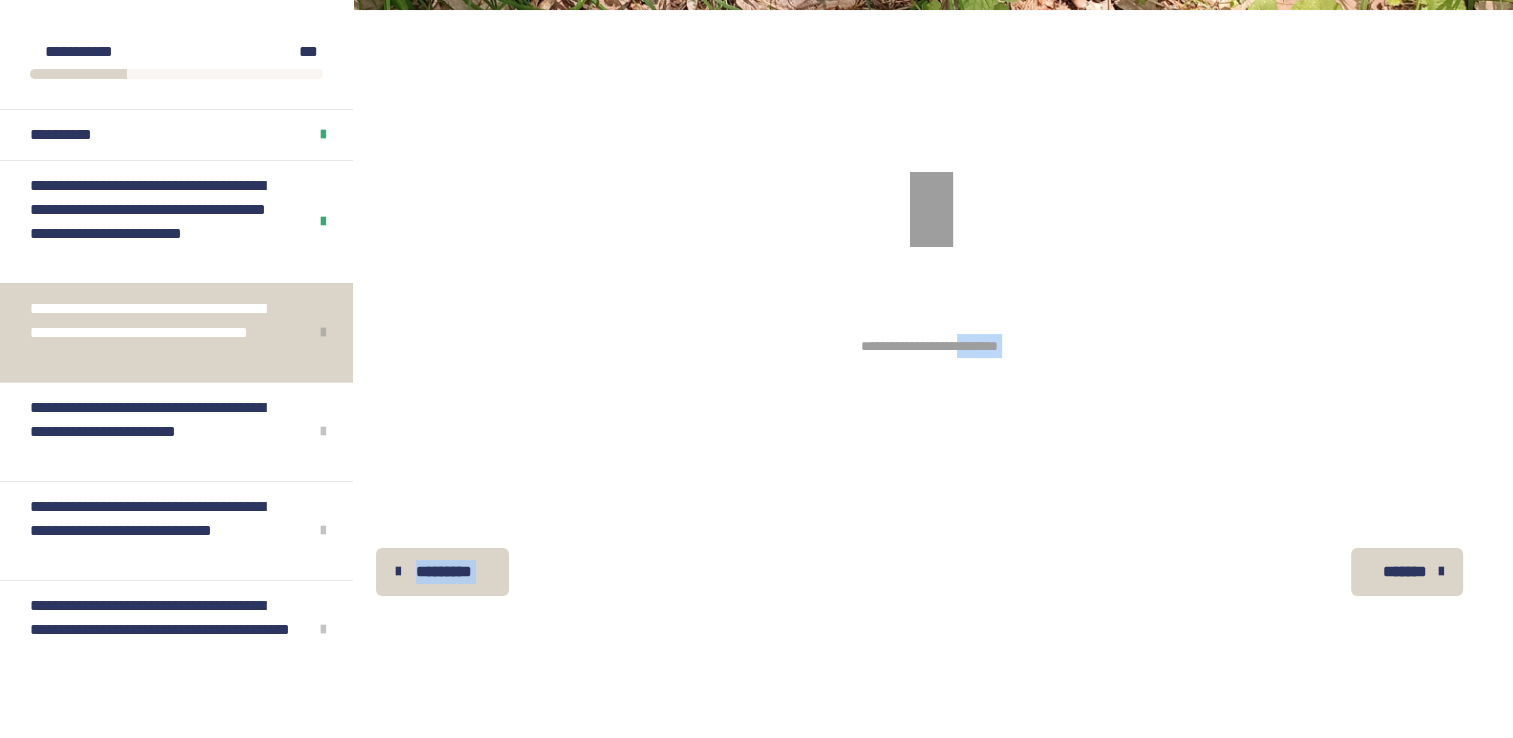 drag, startPoint x: 956, startPoint y: 362, endPoint x: 944, endPoint y: 369, distance: 13.892444 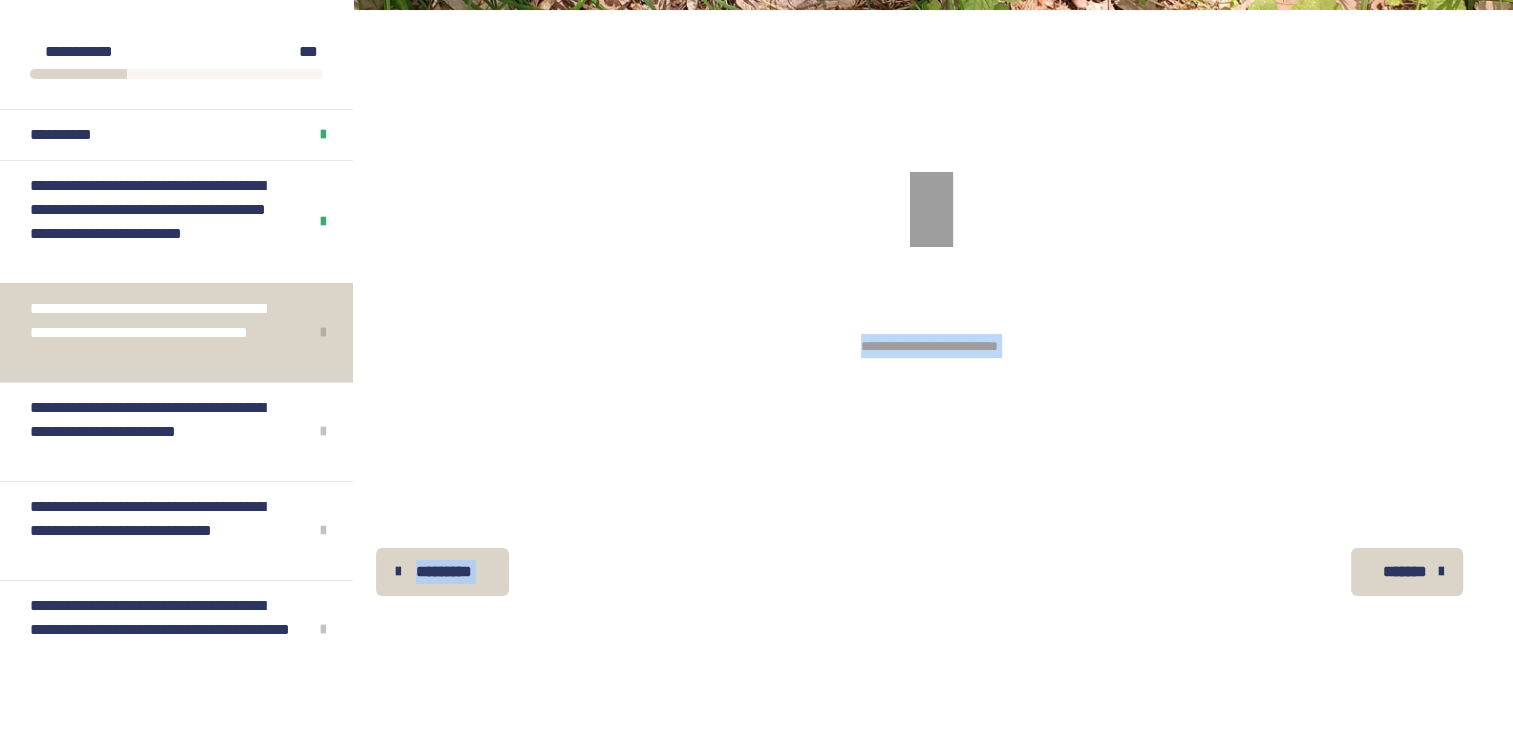 click on "**********" at bounding box center (929, 409) 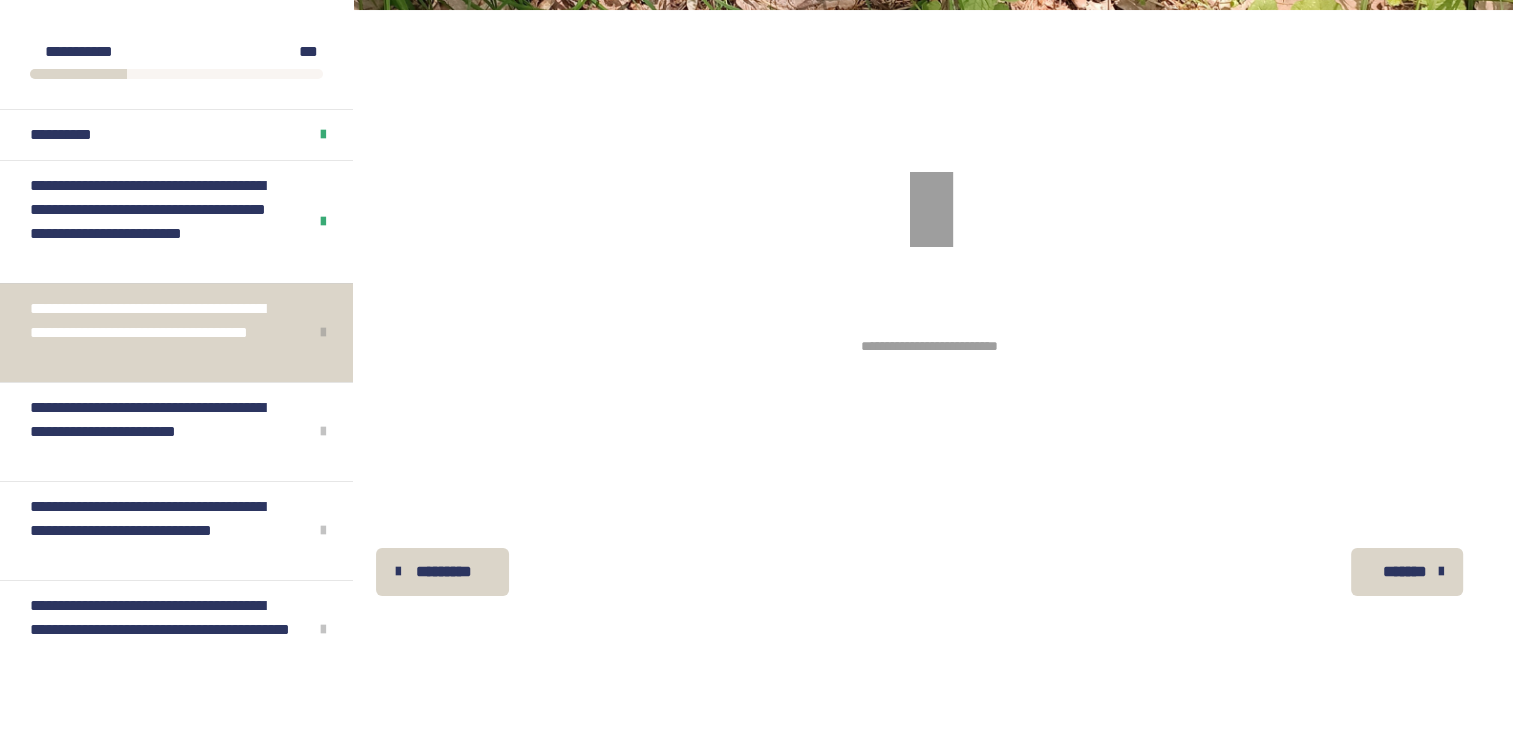 drag, startPoint x: 918, startPoint y: 401, endPoint x: 915, endPoint y: 417, distance: 16.27882 